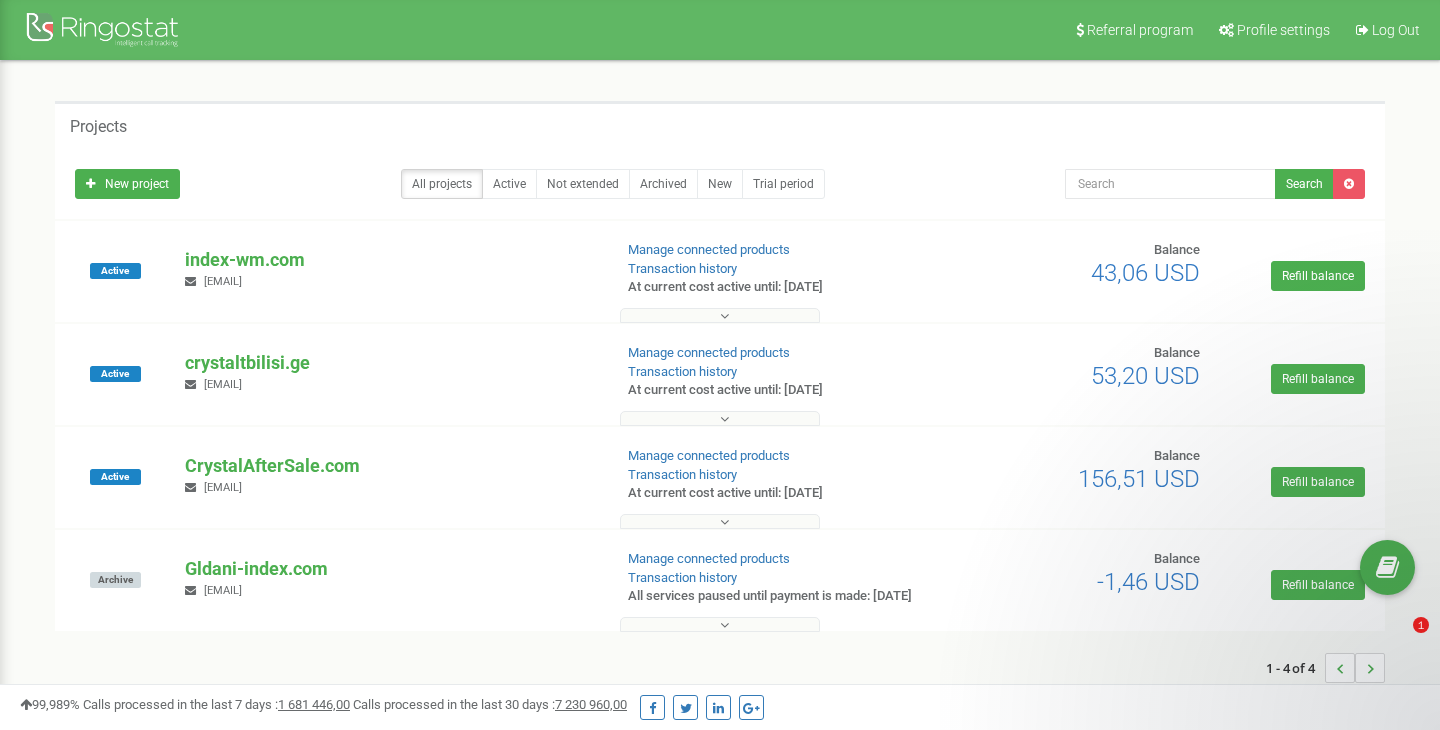 scroll, scrollTop: 0, scrollLeft: 0, axis: both 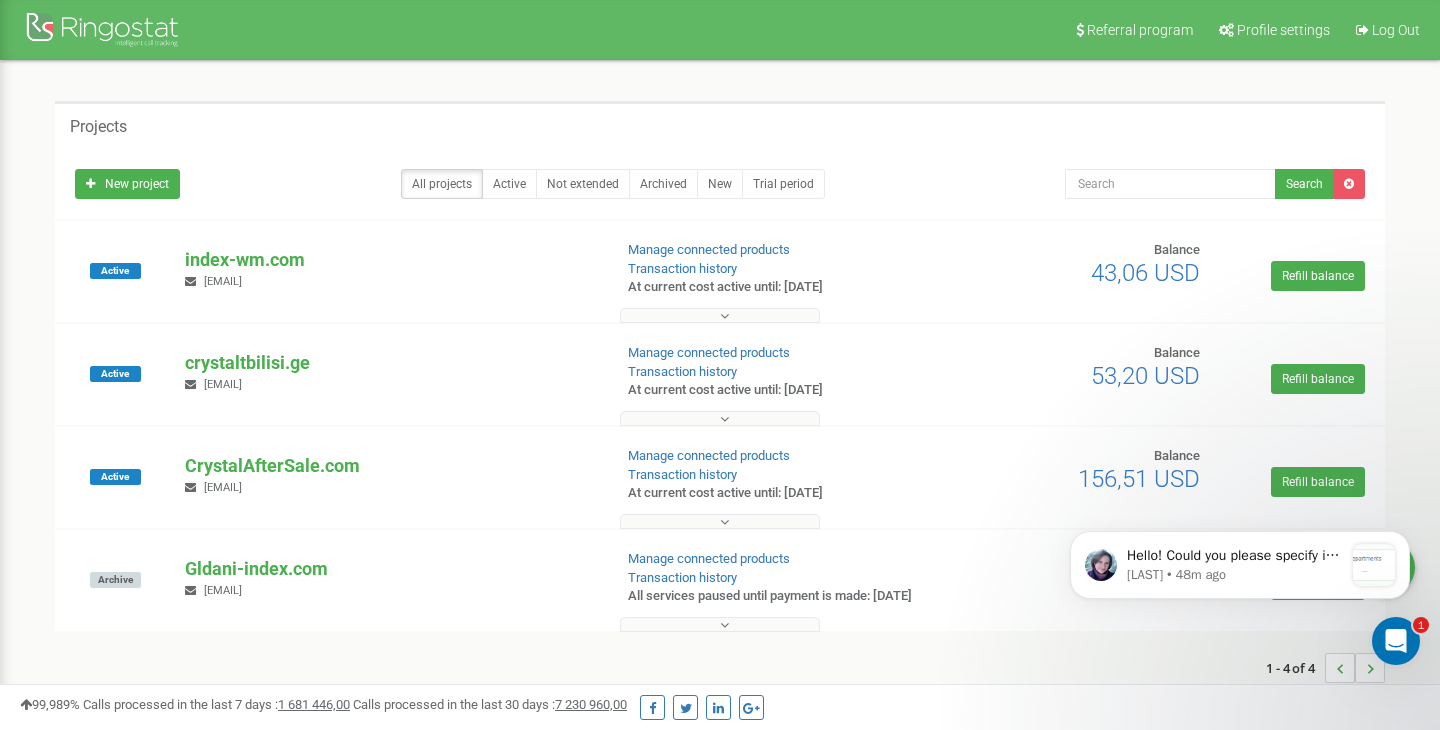 click 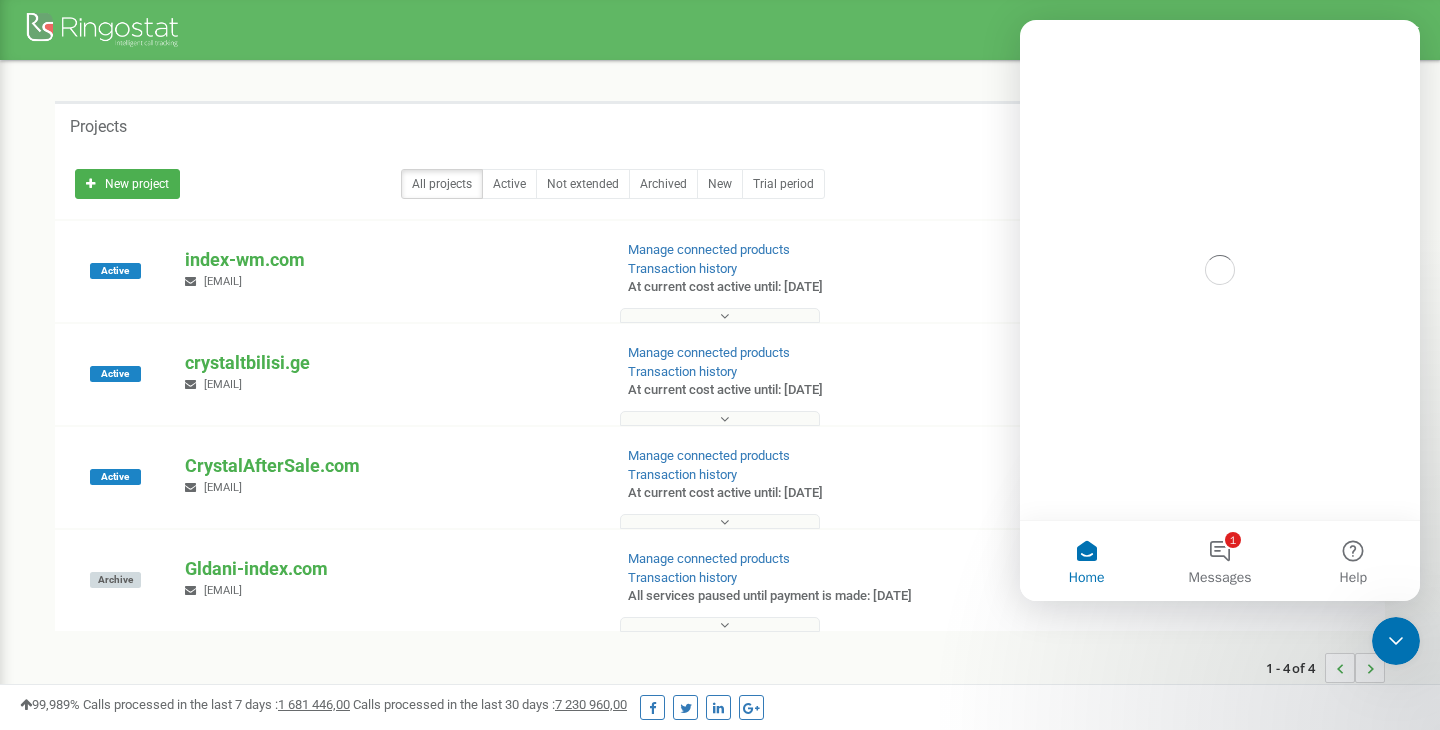 scroll, scrollTop: 0, scrollLeft: 0, axis: both 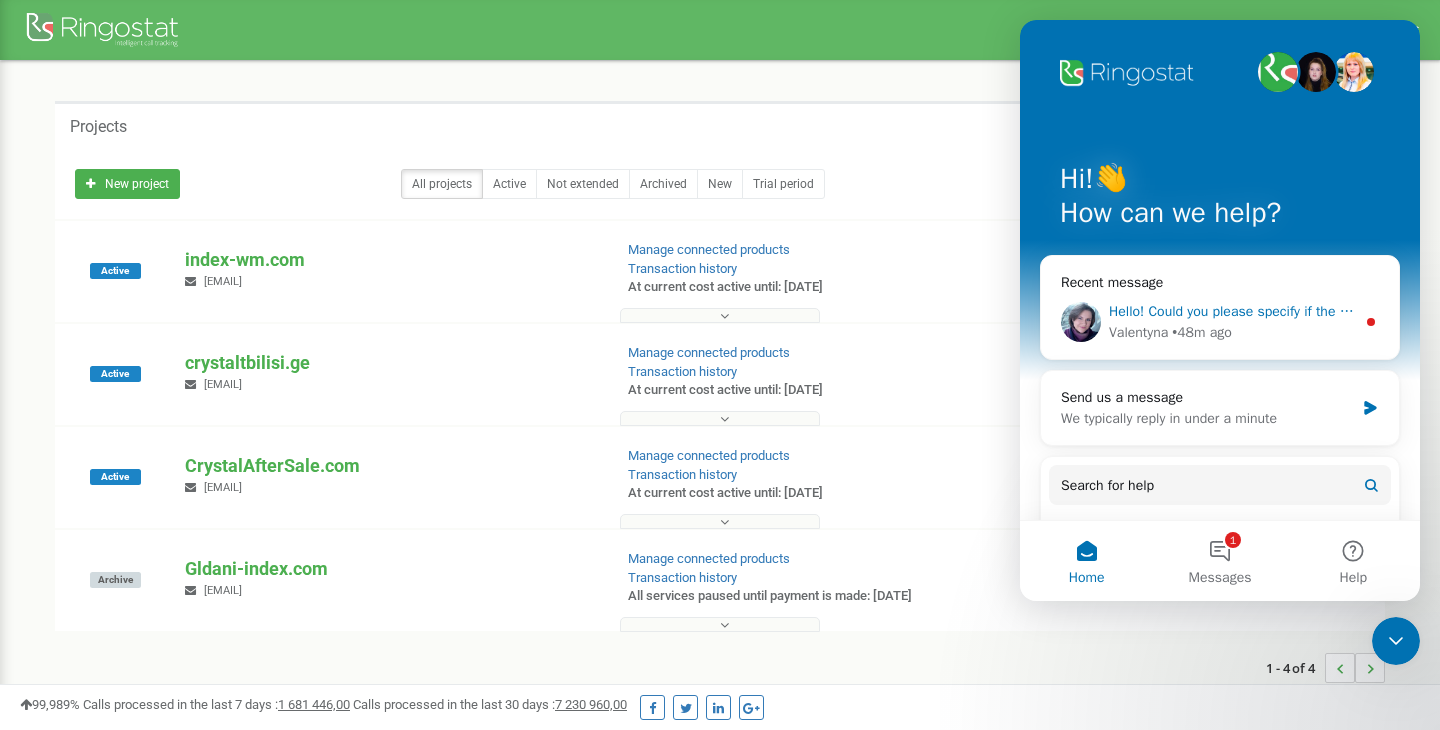 click on "Hello! Could you please specify if the last added employee is Kote Kvirikashvili?" at bounding box center [1344, 311] 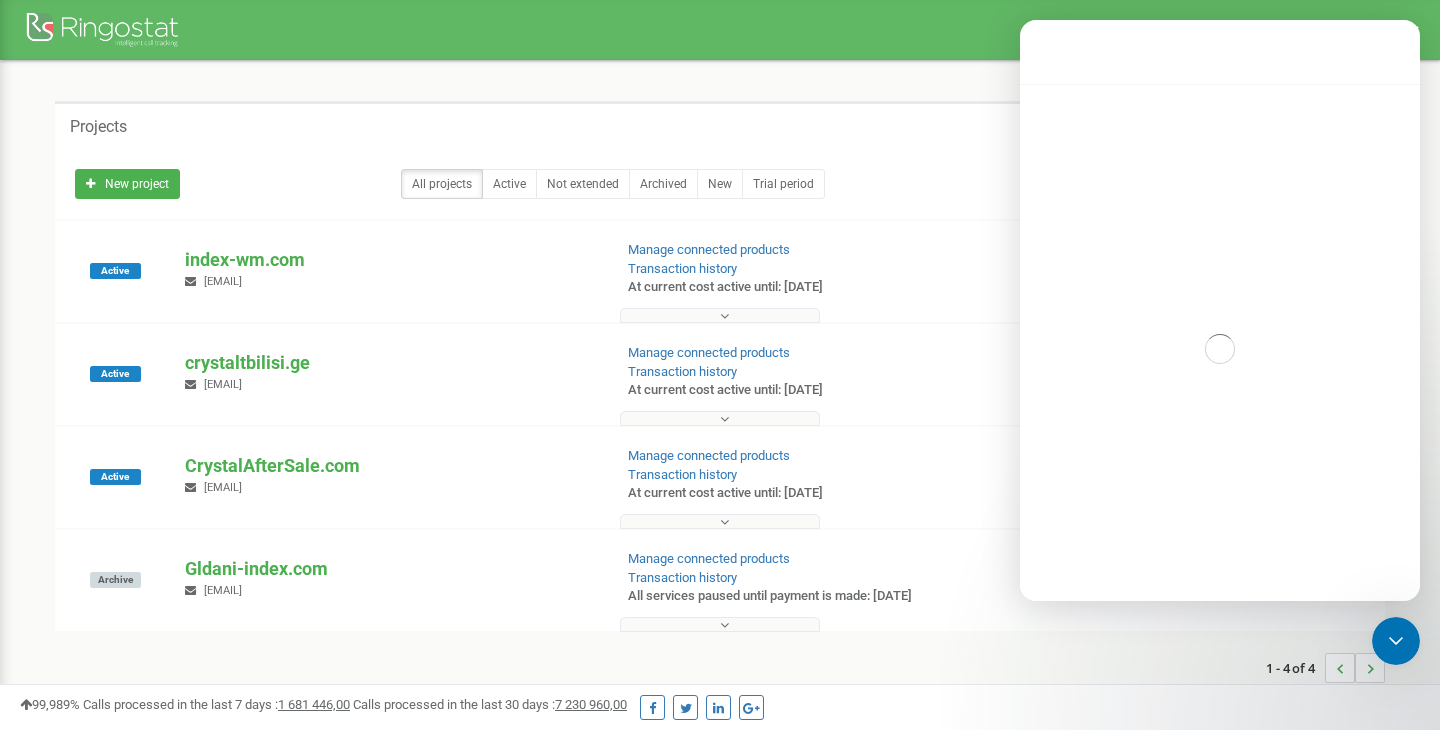 scroll, scrollTop: 3, scrollLeft: 0, axis: vertical 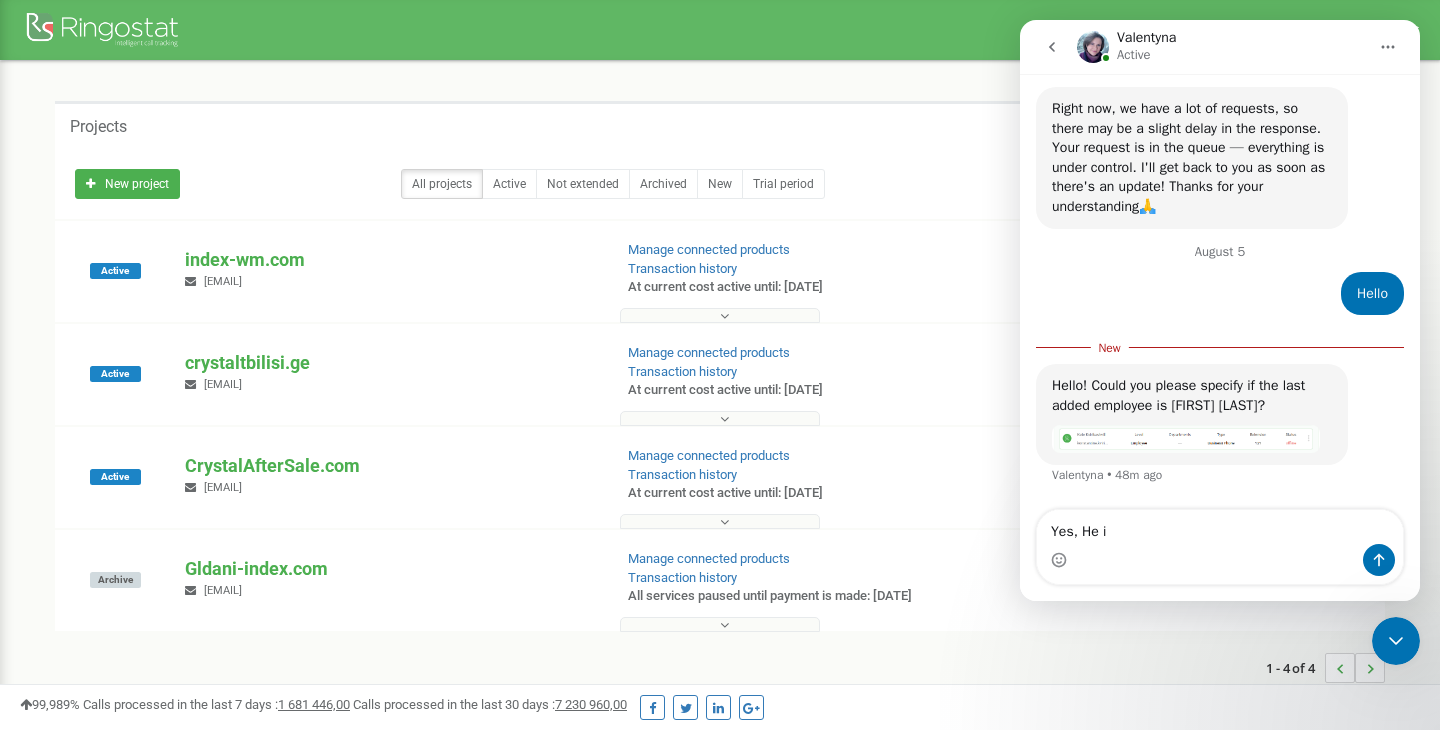 type on "Yes, He is" 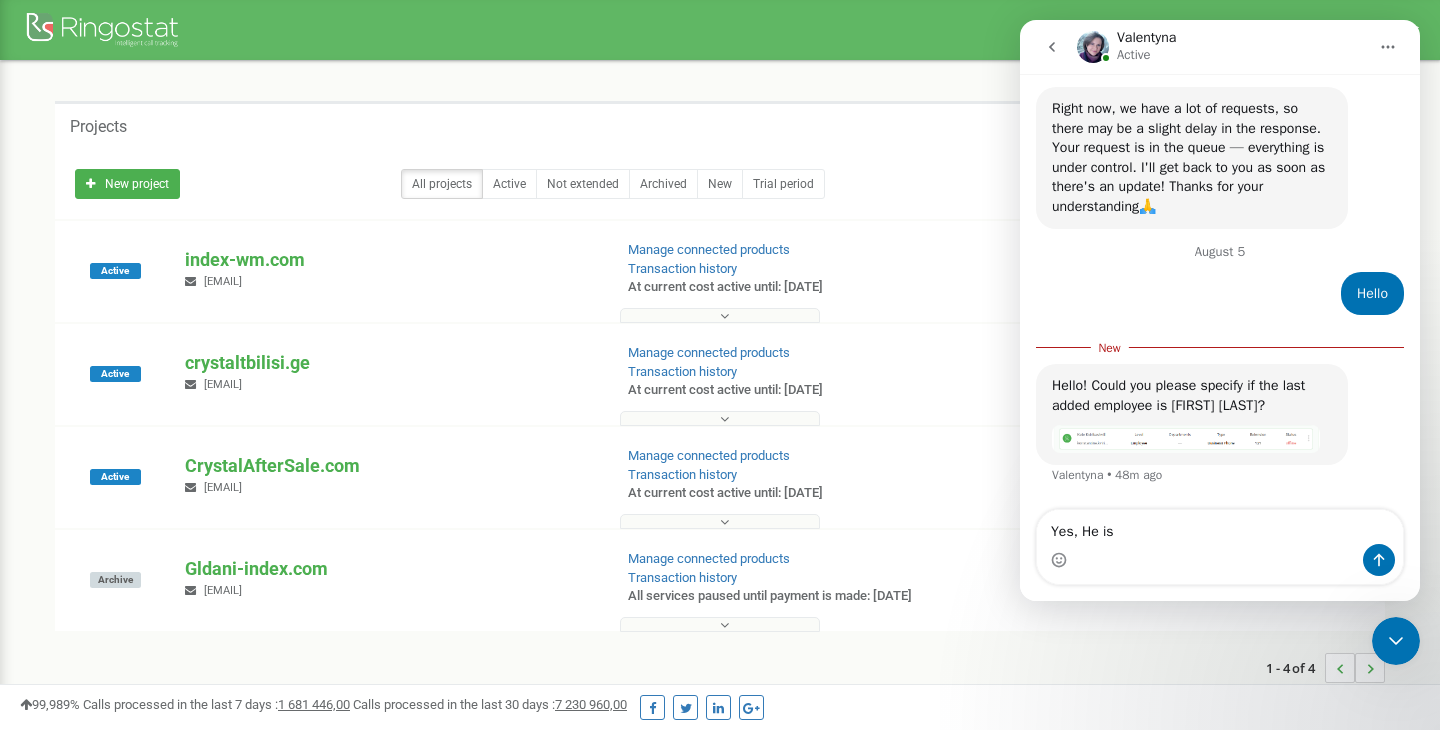 type 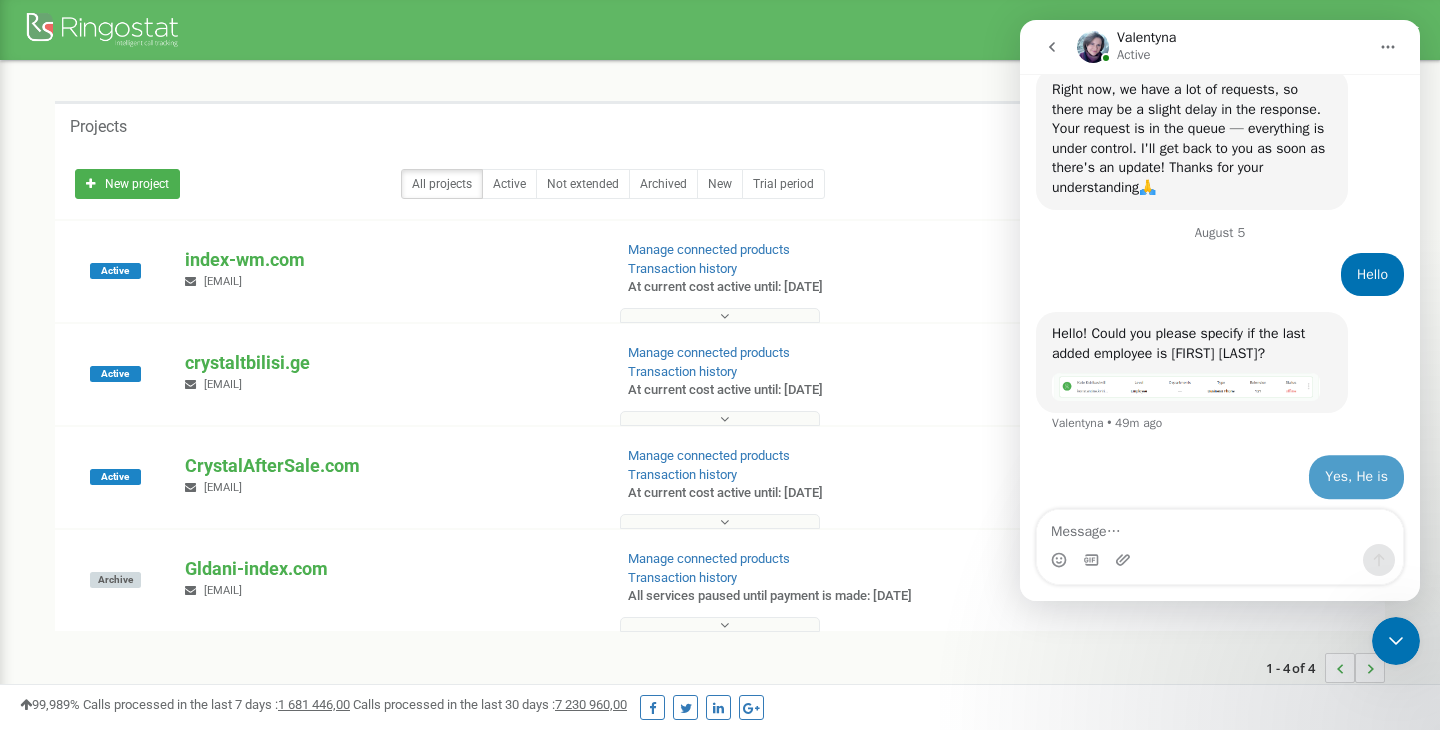 scroll, scrollTop: 1009, scrollLeft: 0, axis: vertical 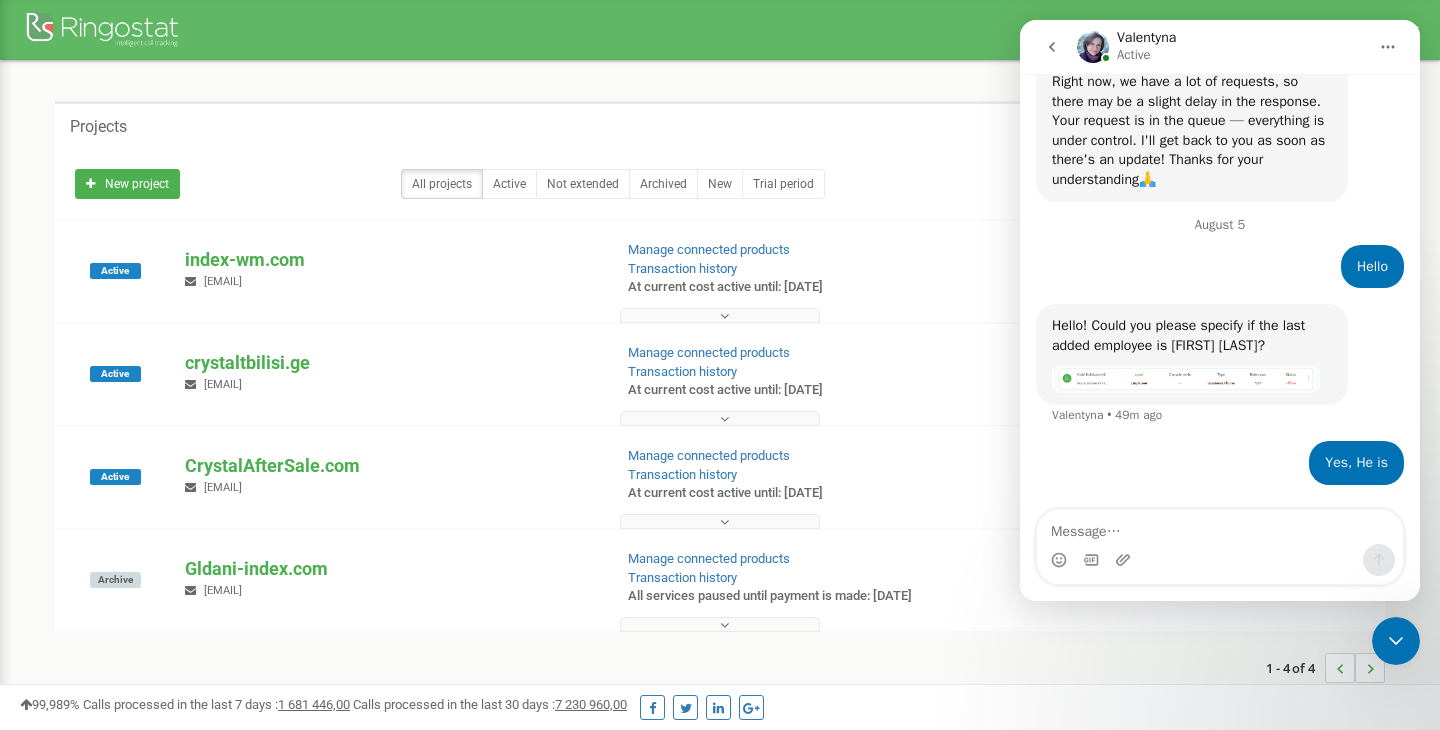 click 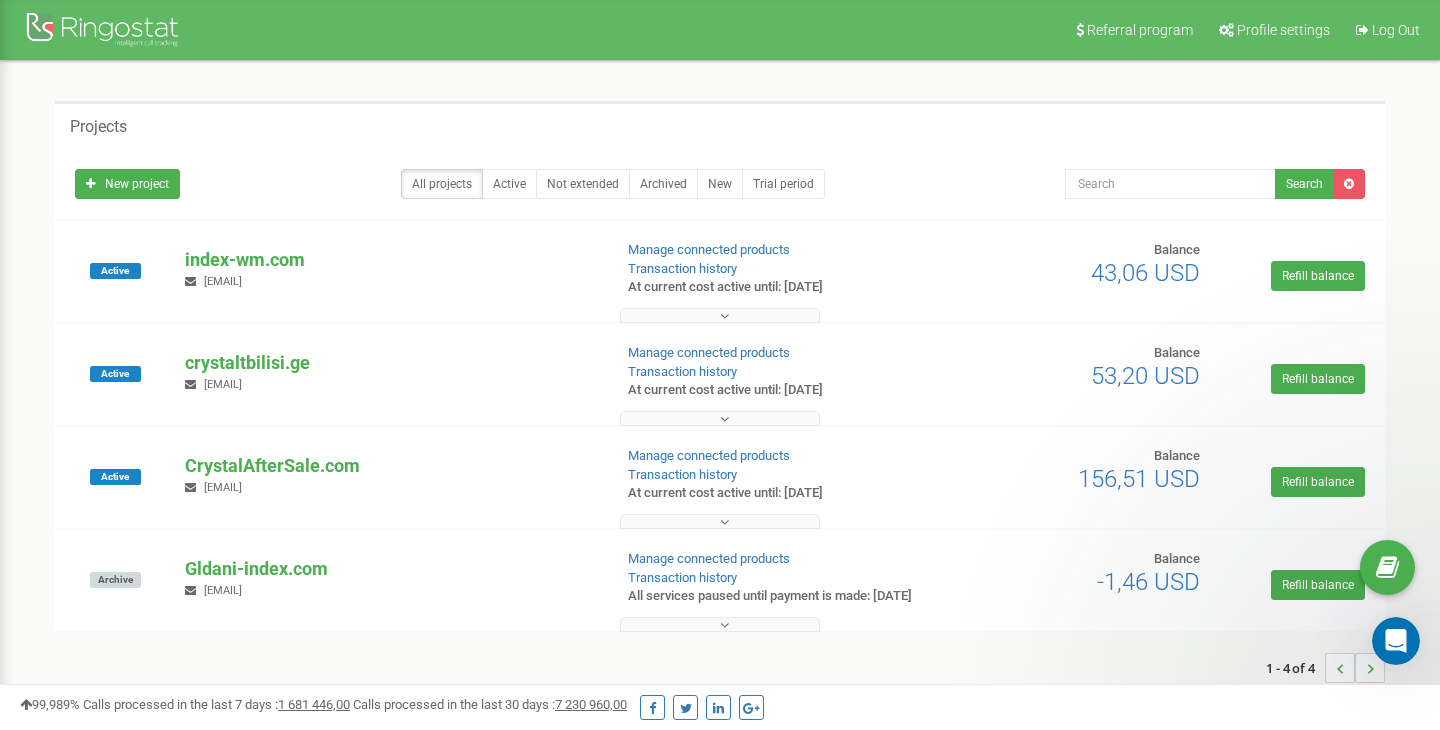 scroll, scrollTop: 0, scrollLeft: 0, axis: both 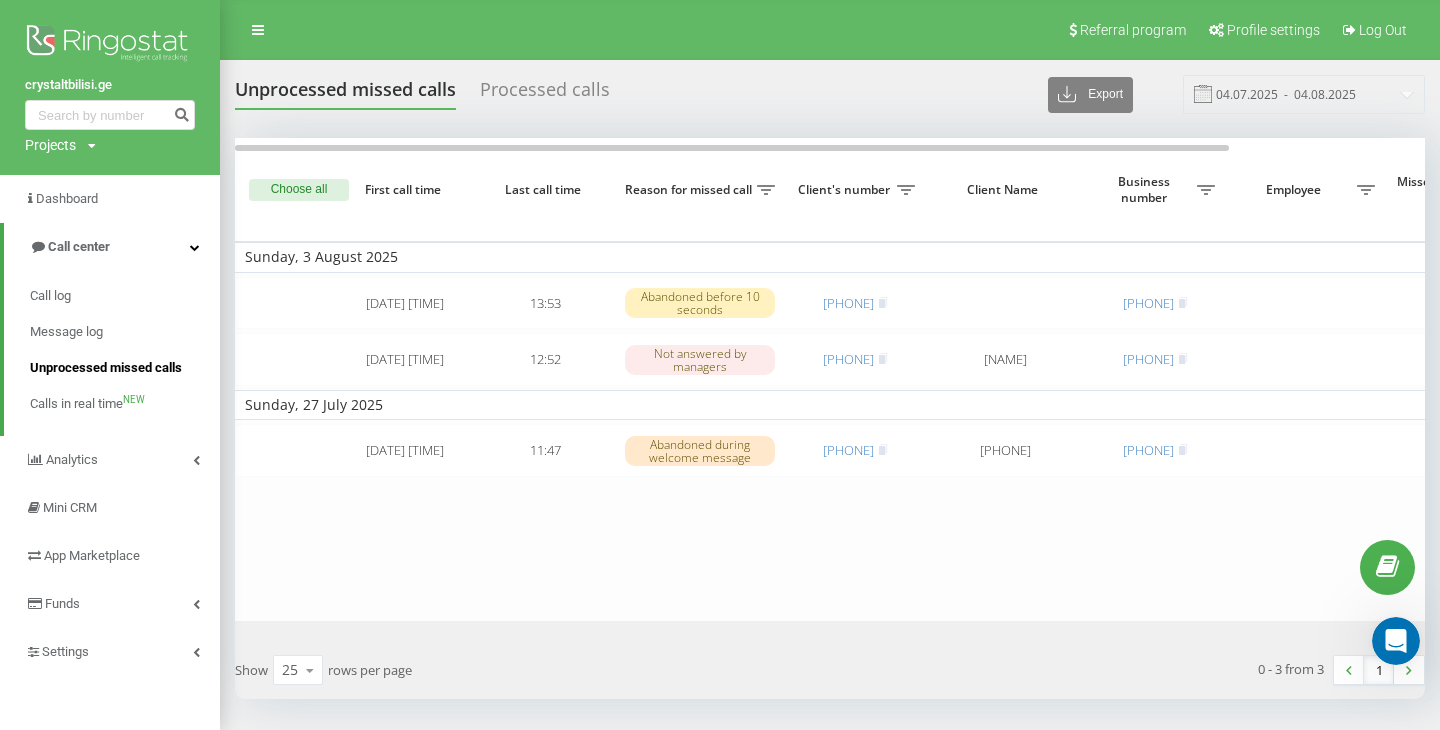 click on "Unprocessed missed calls" at bounding box center (106, 368) 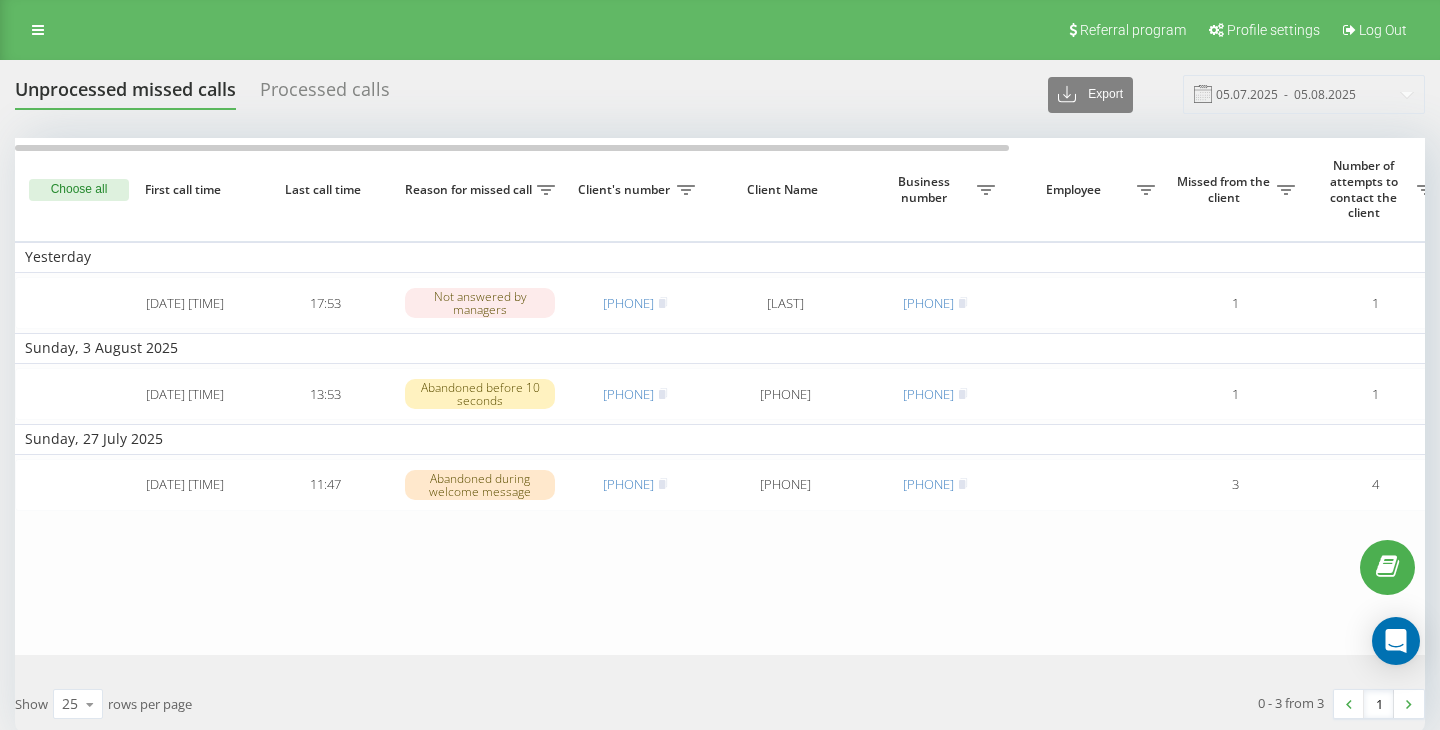 scroll, scrollTop: 0, scrollLeft: 0, axis: both 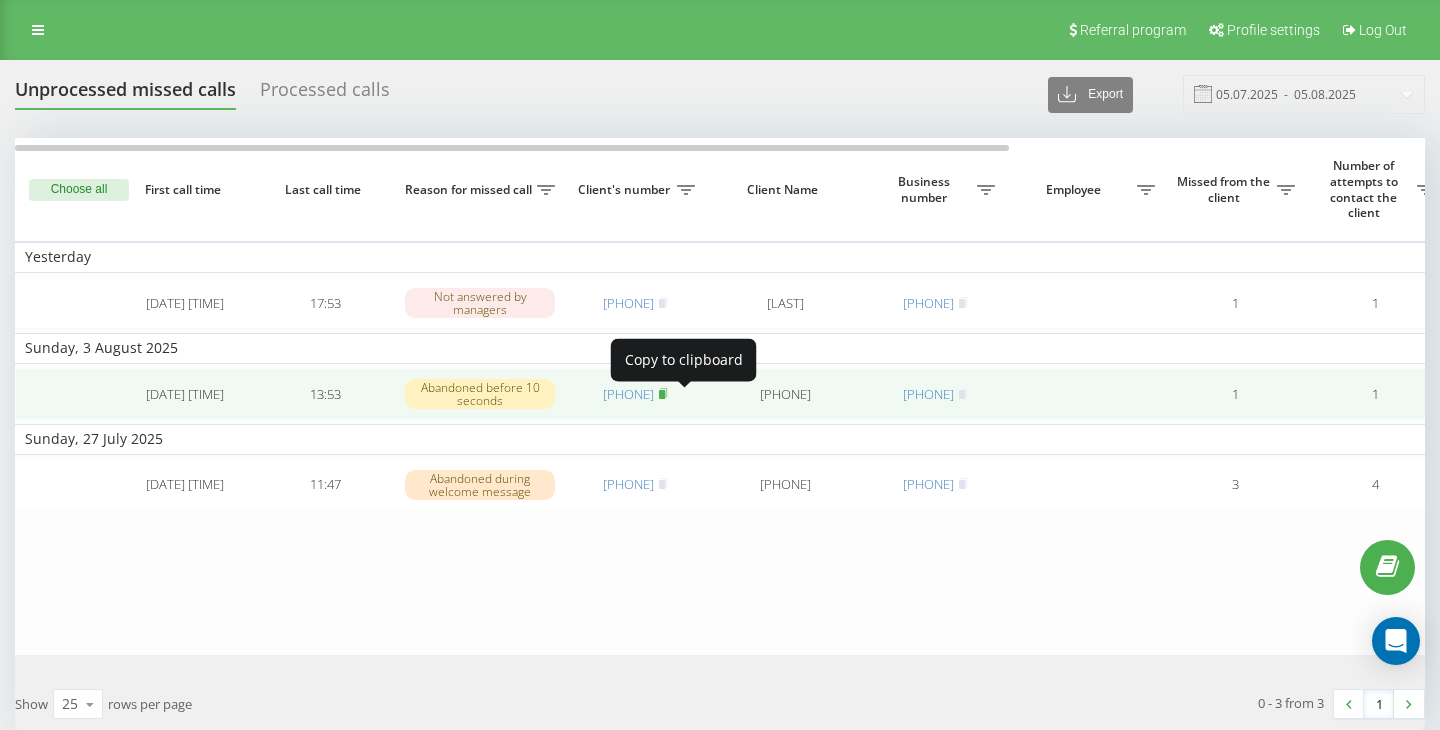 click 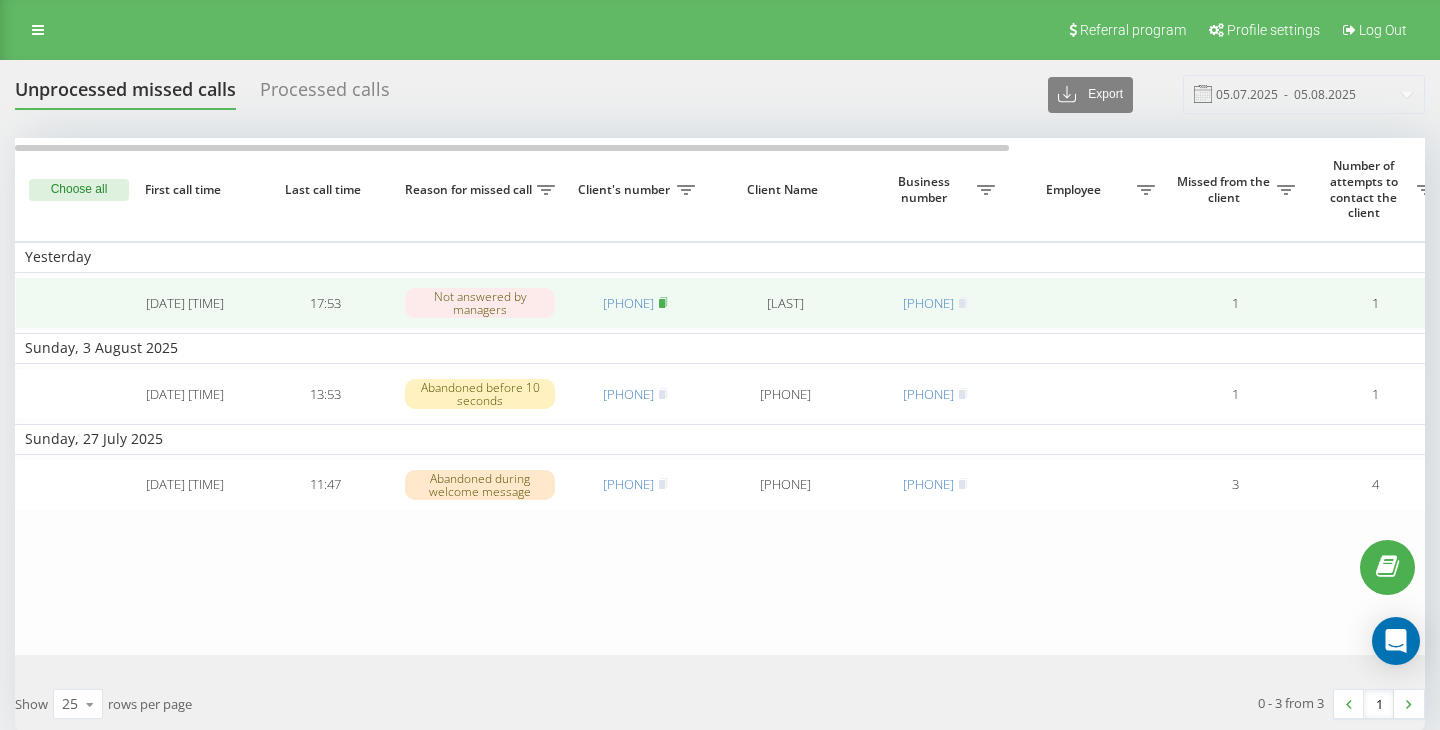 click 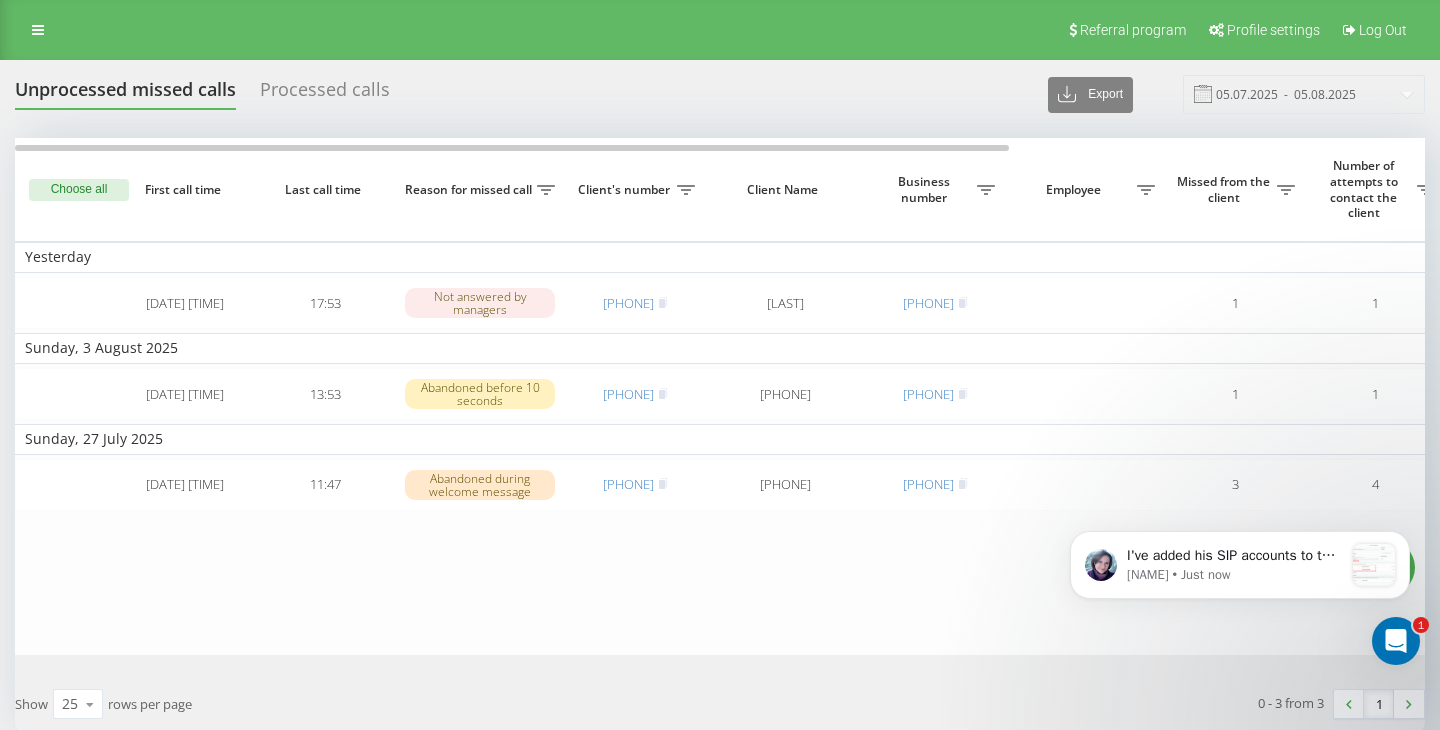 scroll, scrollTop: 0, scrollLeft: 0, axis: both 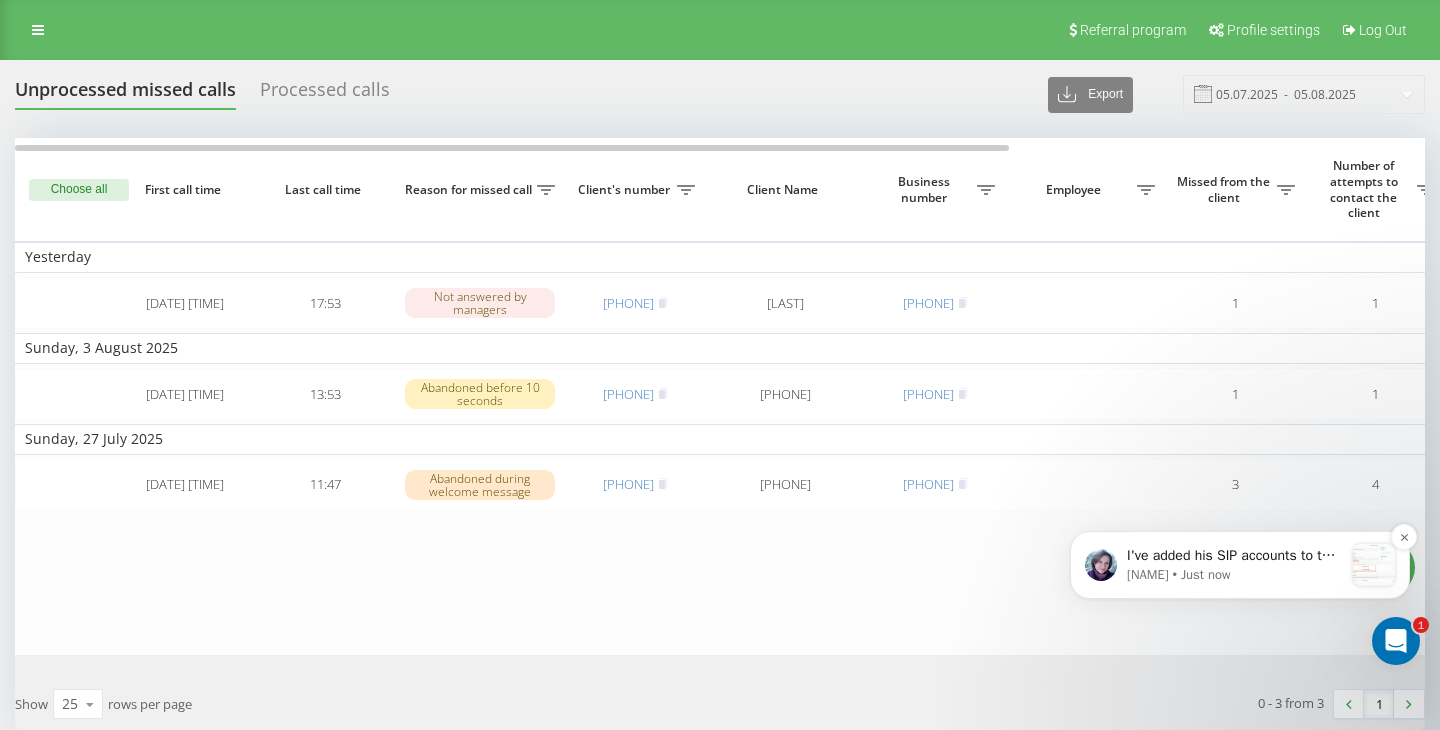 click on "I've added his SIP accounts to the Main contacts:     Also, I've noticed that these SIP accounts aren't added to the call forwarding schemes. It means that the employee will receive calls only from the clients for whom he is a responsible manager in CRM. Do you need to change those settings?" at bounding box center (1235, 556) 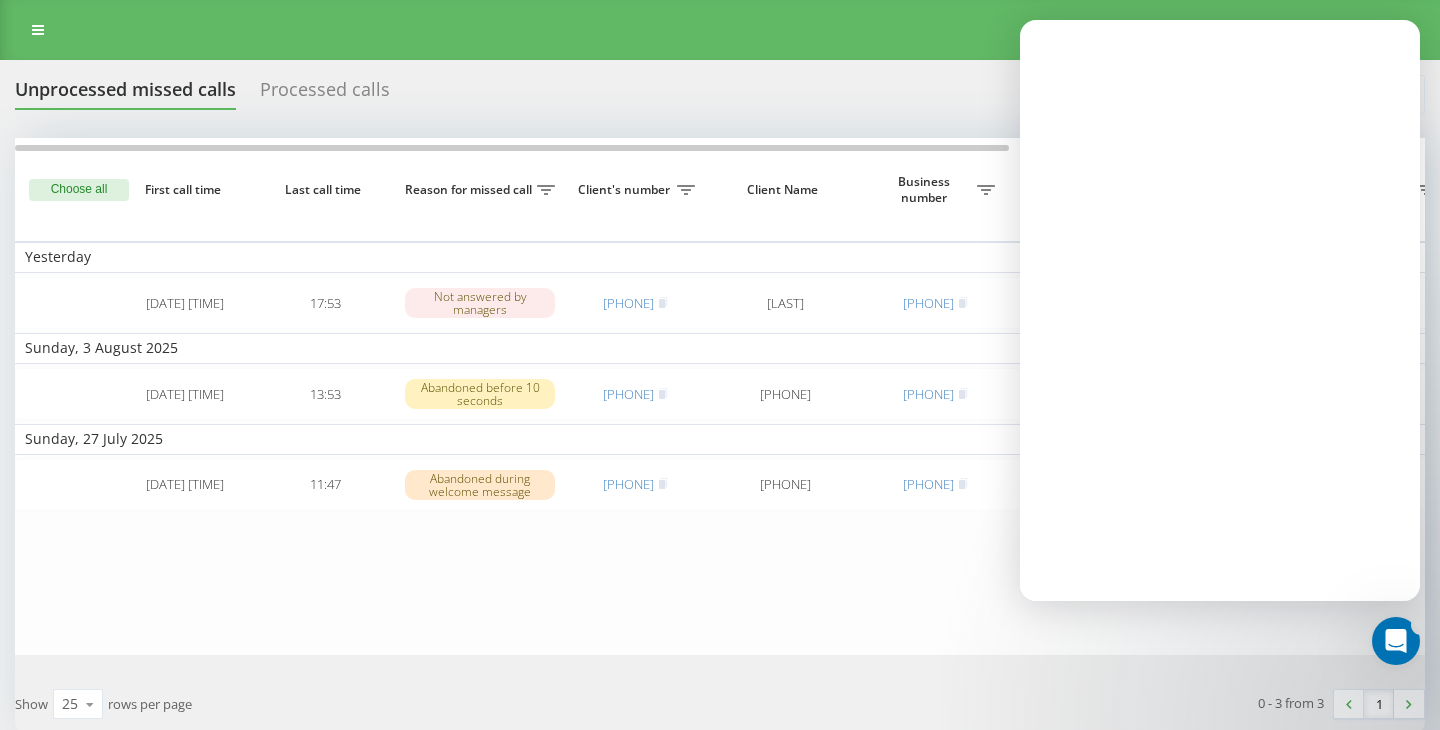 scroll, scrollTop: 0, scrollLeft: 0, axis: both 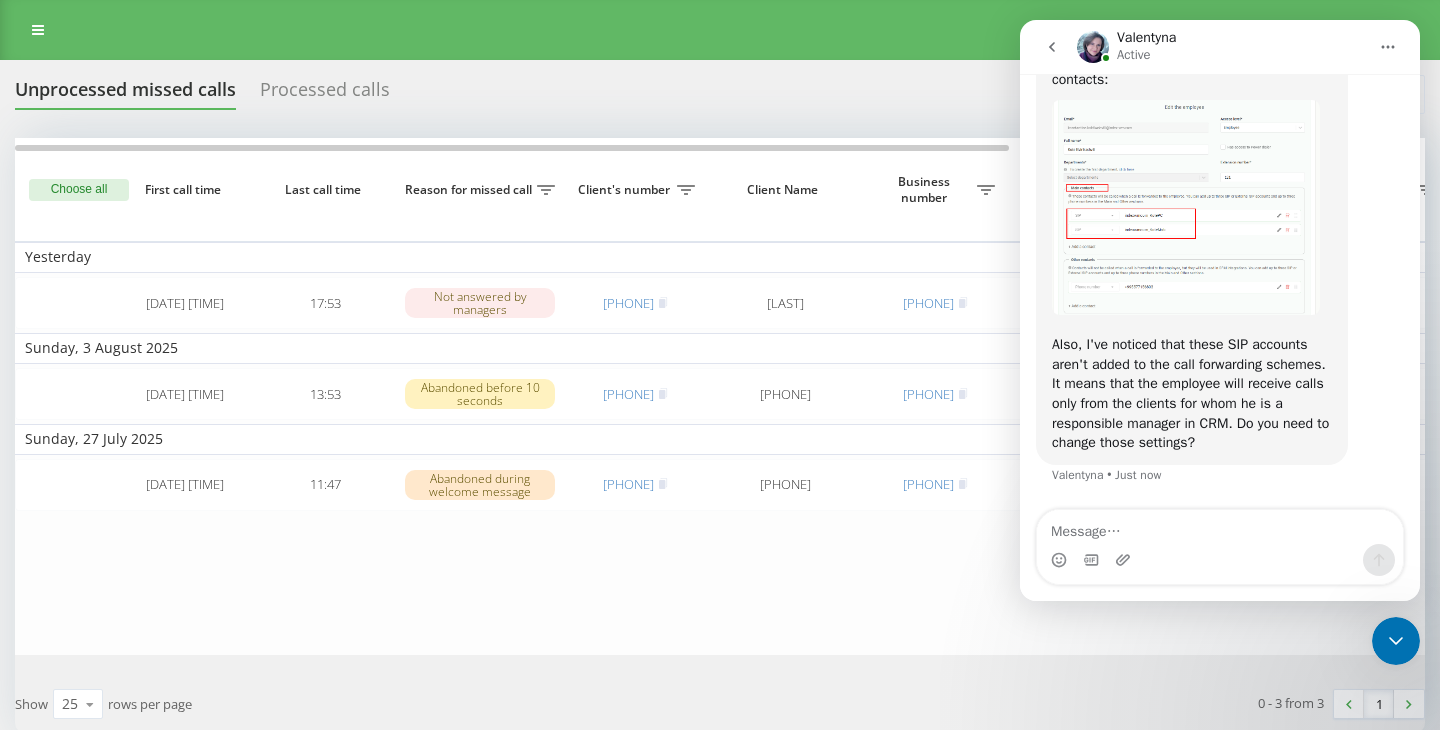 click at bounding box center [1186, 207] 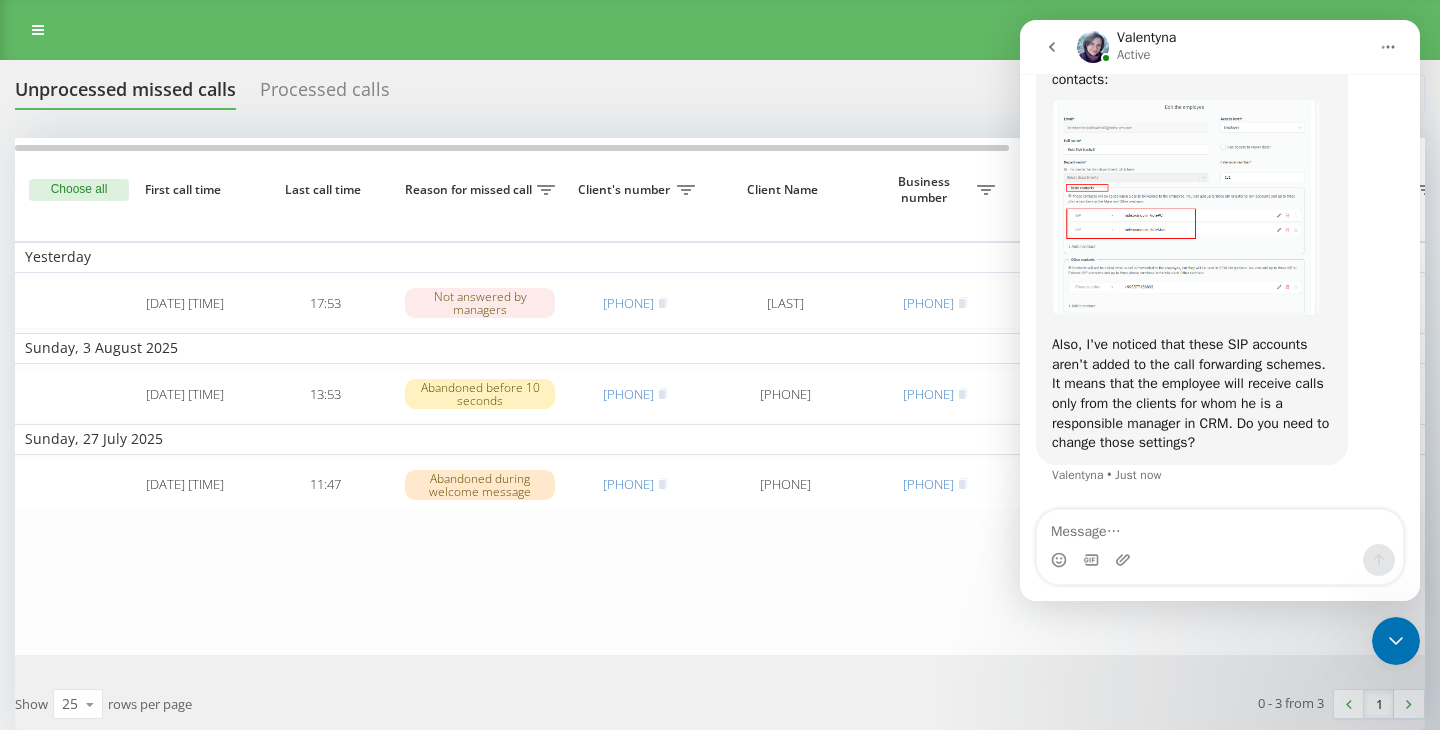 scroll, scrollTop: 0, scrollLeft: 0, axis: both 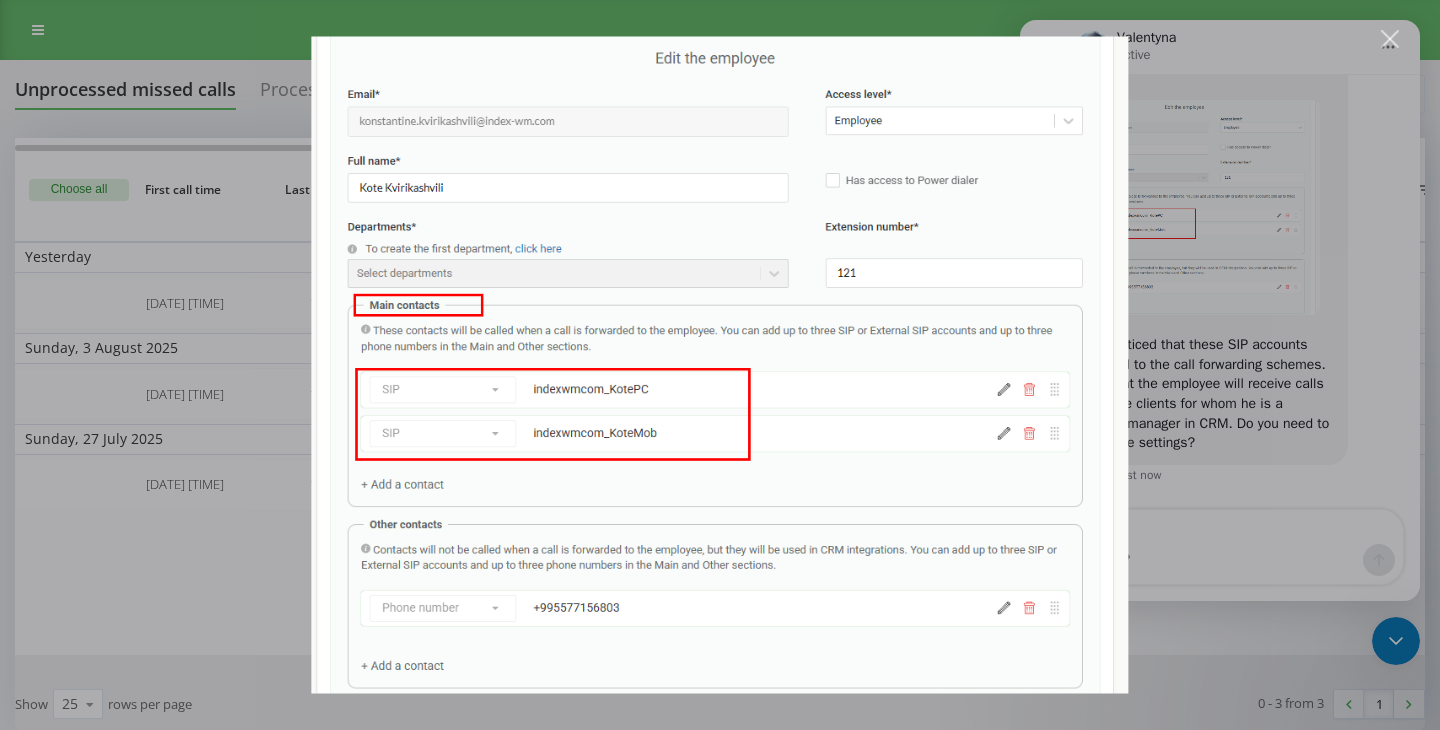 click at bounding box center (719, 365) 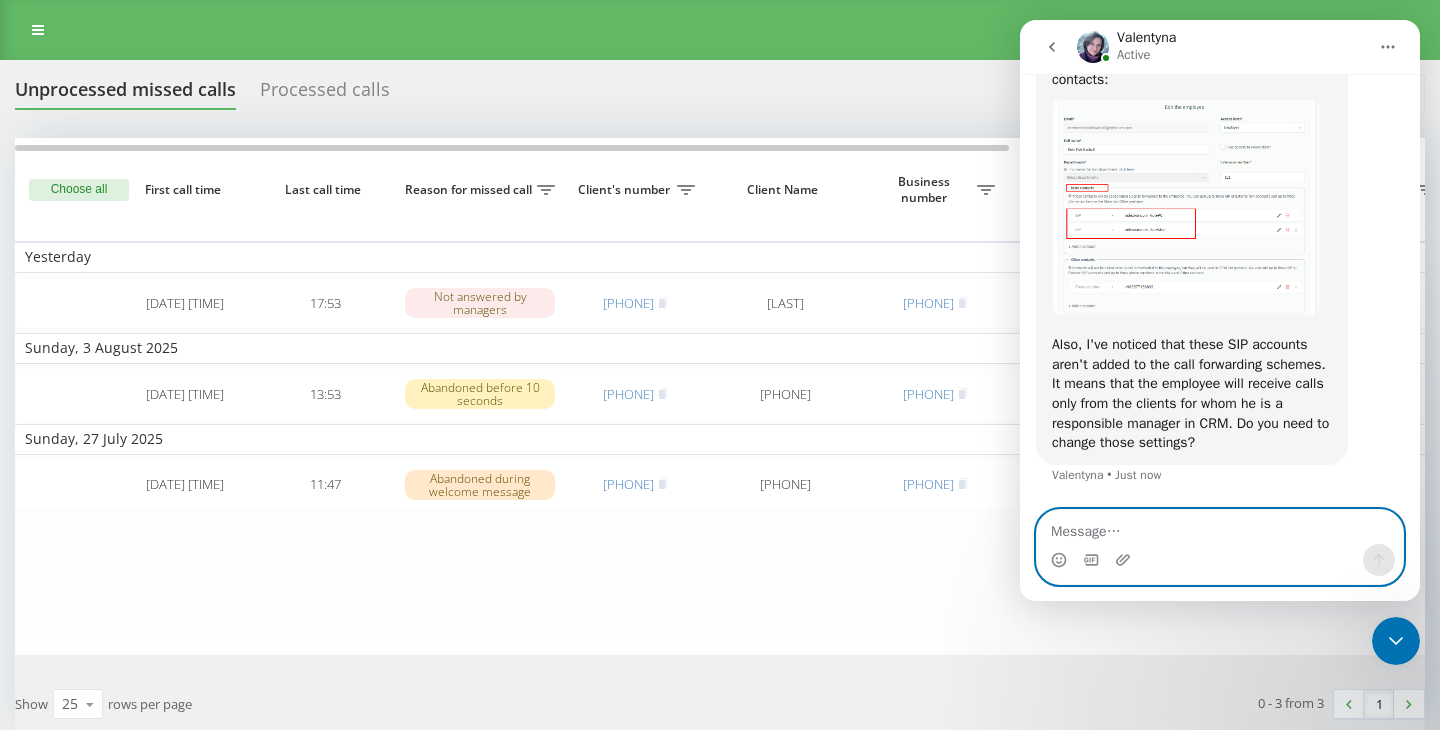 click at bounding box center (1220, 527) 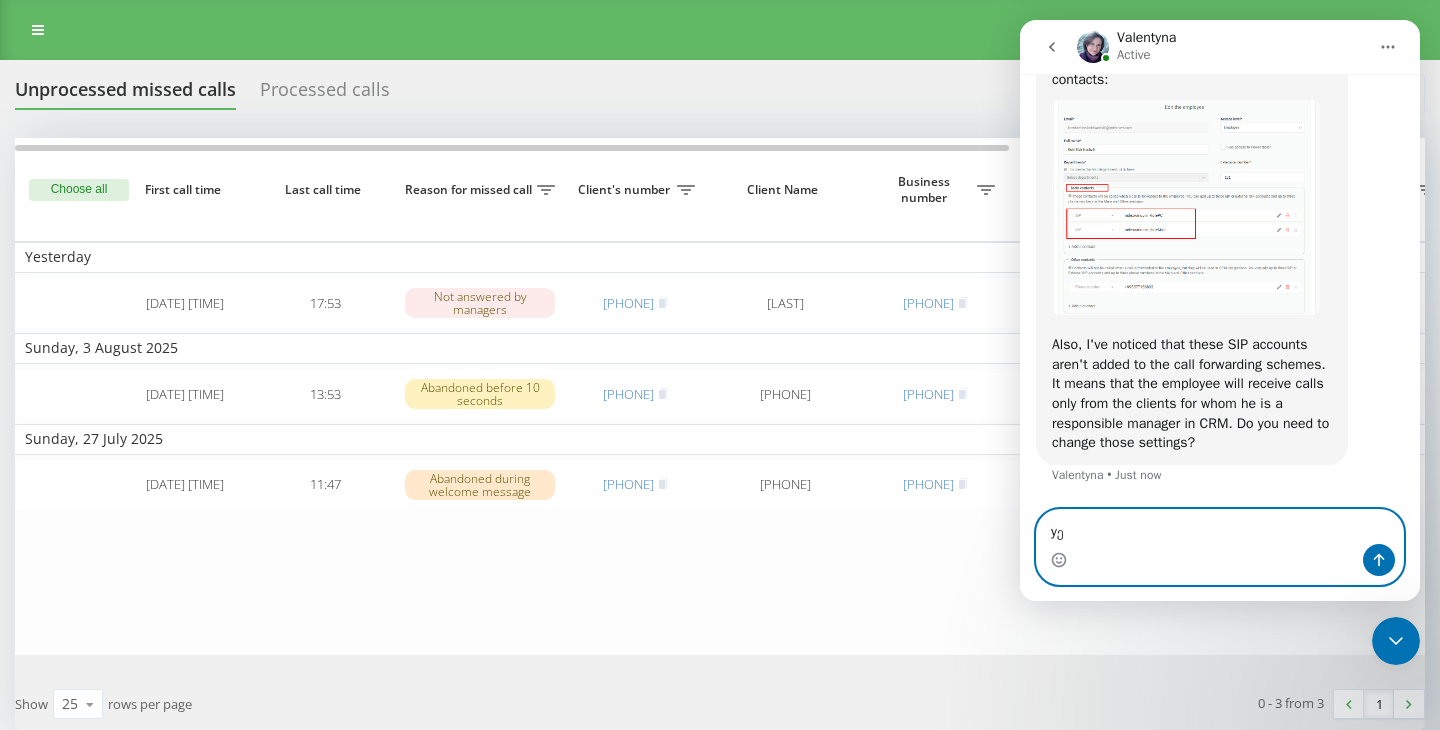 type on "y" 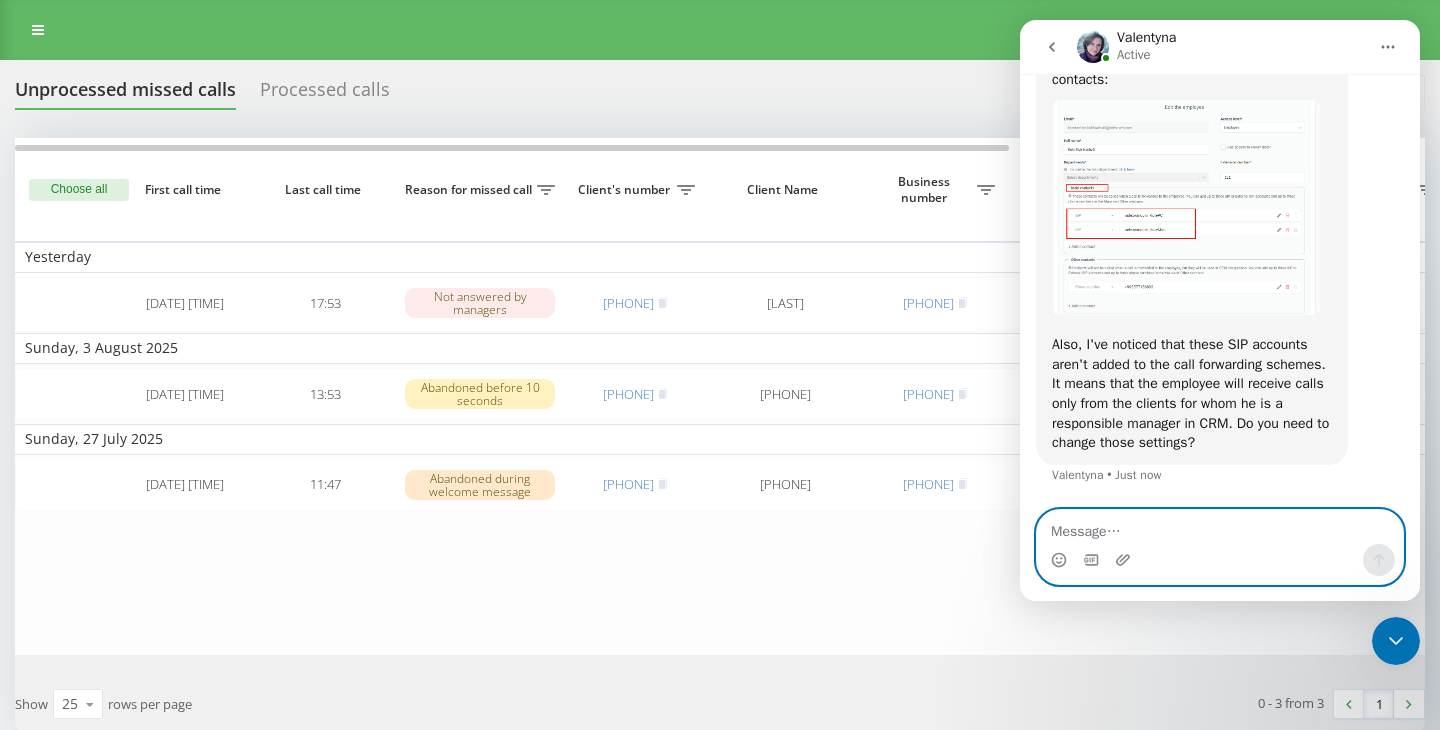type on "y" 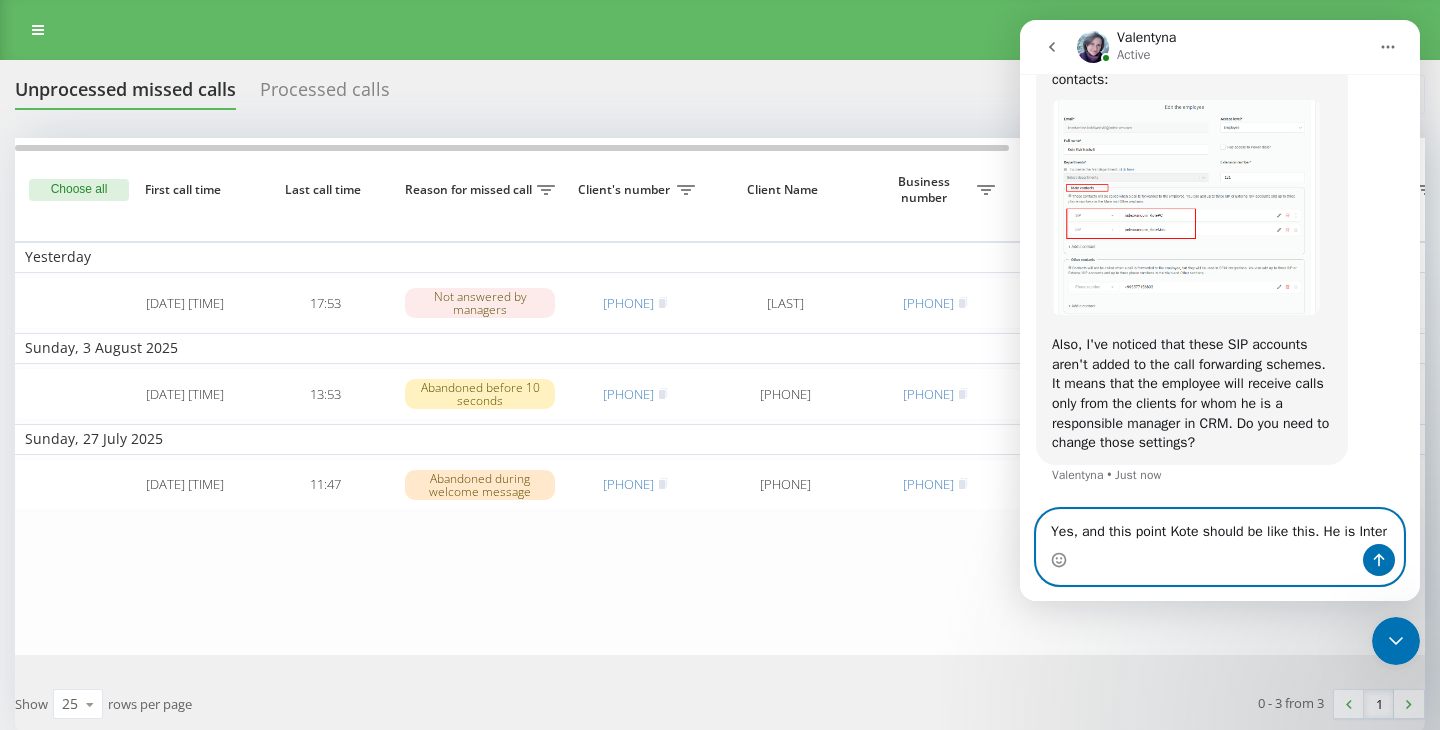 scroll, scrollTop: 1504, scrollLeft: 0, axis: vertical 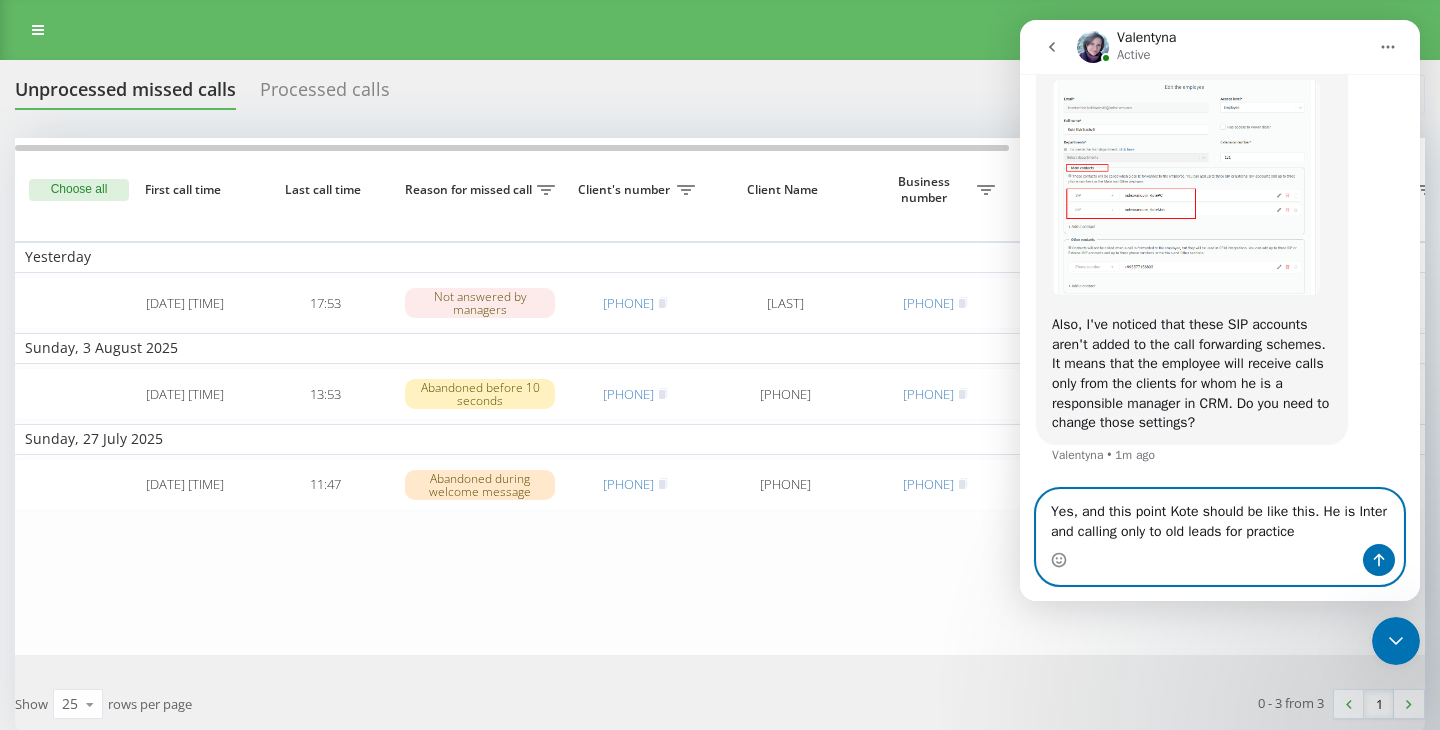 type on "Yes, and this point Kote should be like this. He is Inter and calling only to old leads for practice" 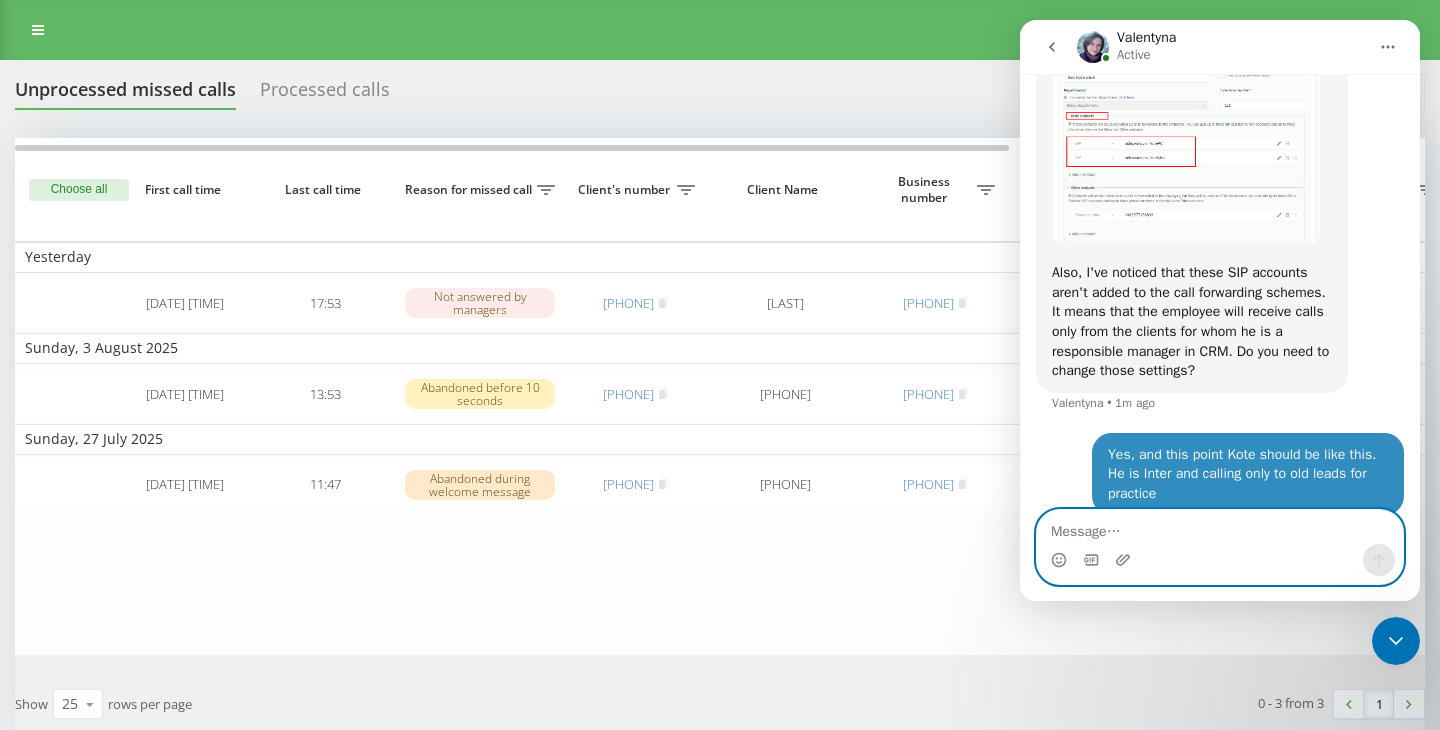 scroll, scrollTop: 1550, scrollLeft: 0, axis: vertical 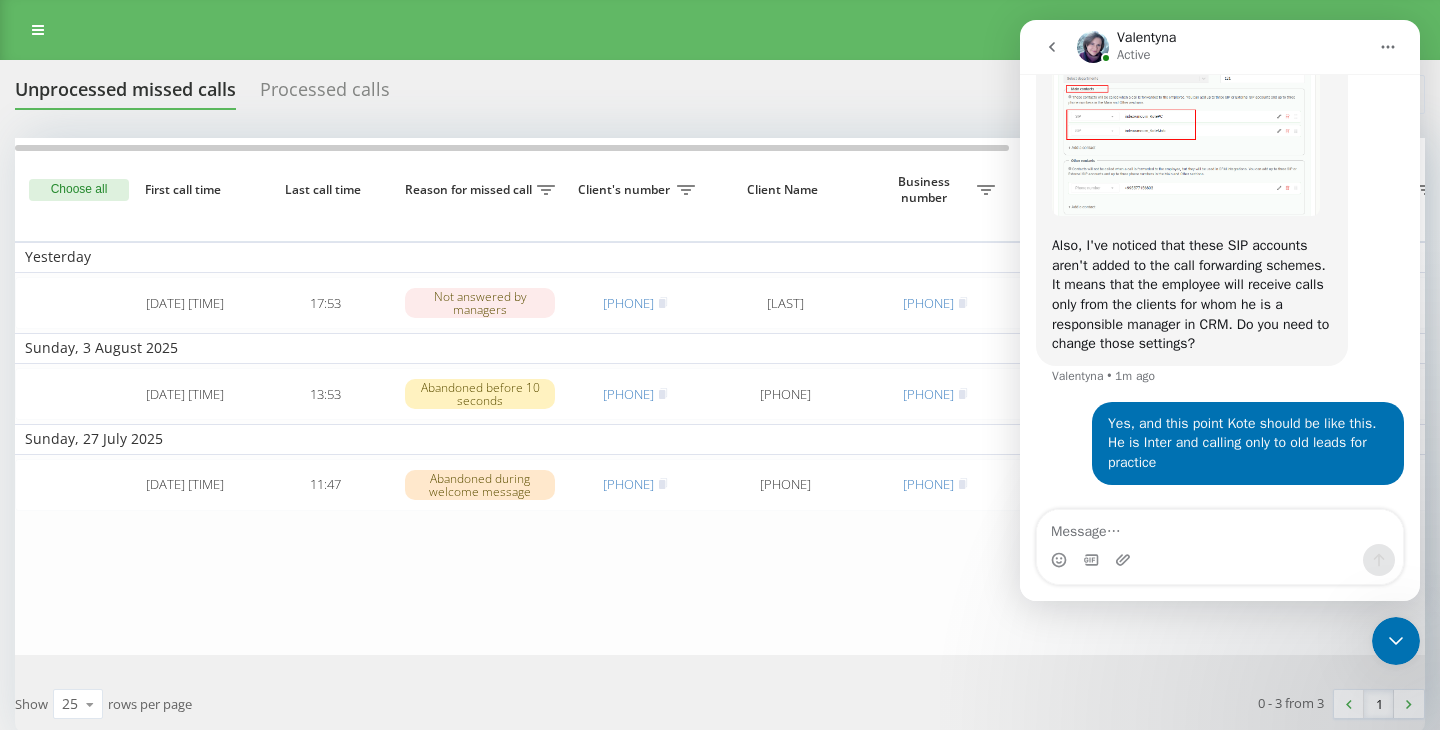 click 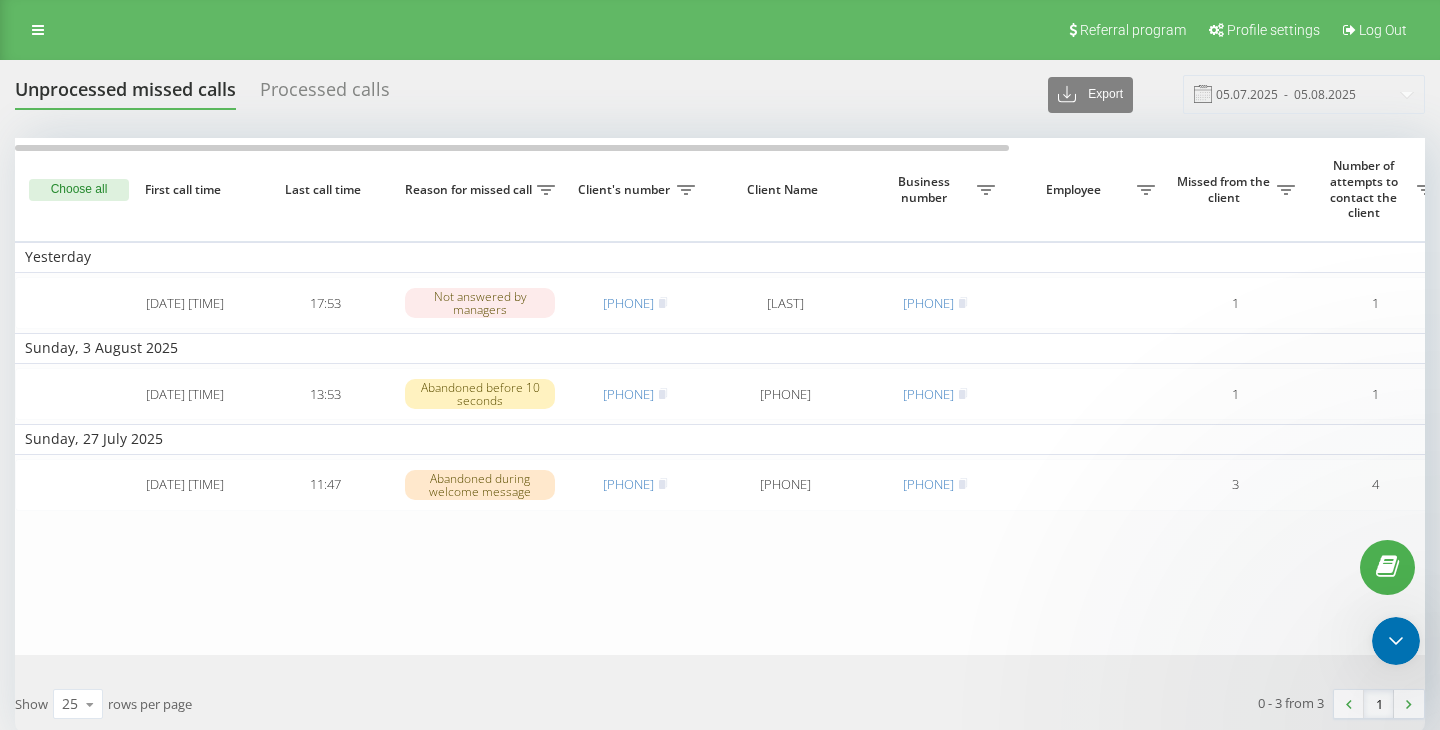 scroll, scrollTop: 0, scrollLeft: 0, axis: both 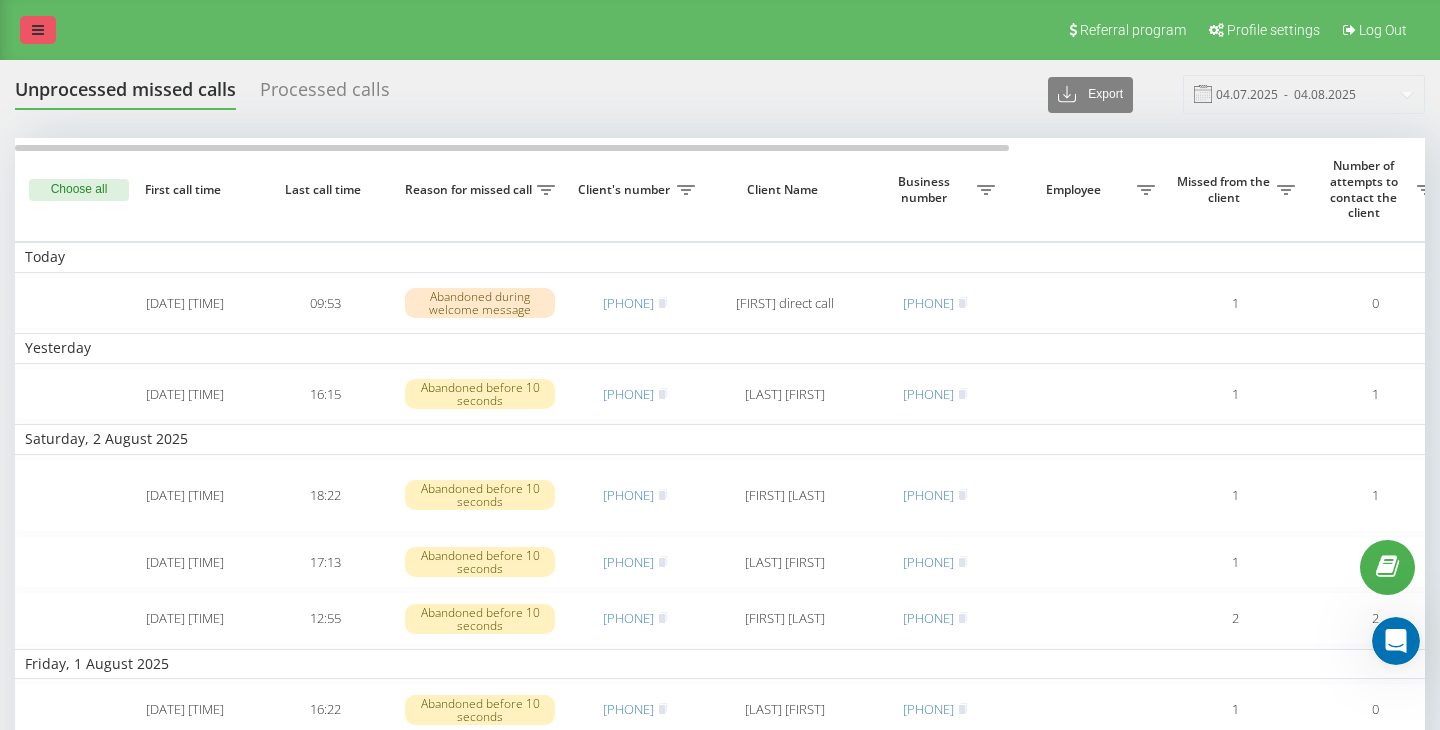 click at bounding box center (38, 30) 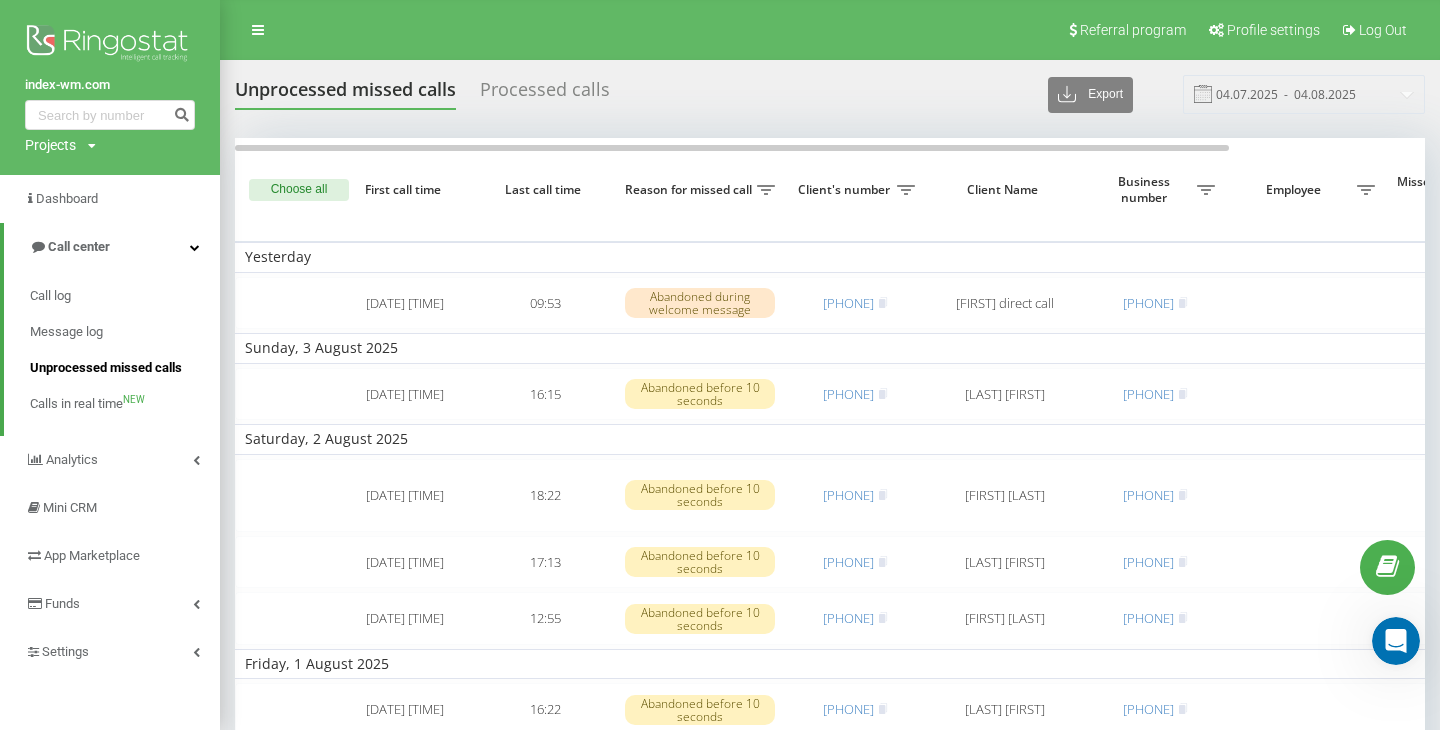 click on "Unprocessed missed calls" at bounding box center [106, 368] 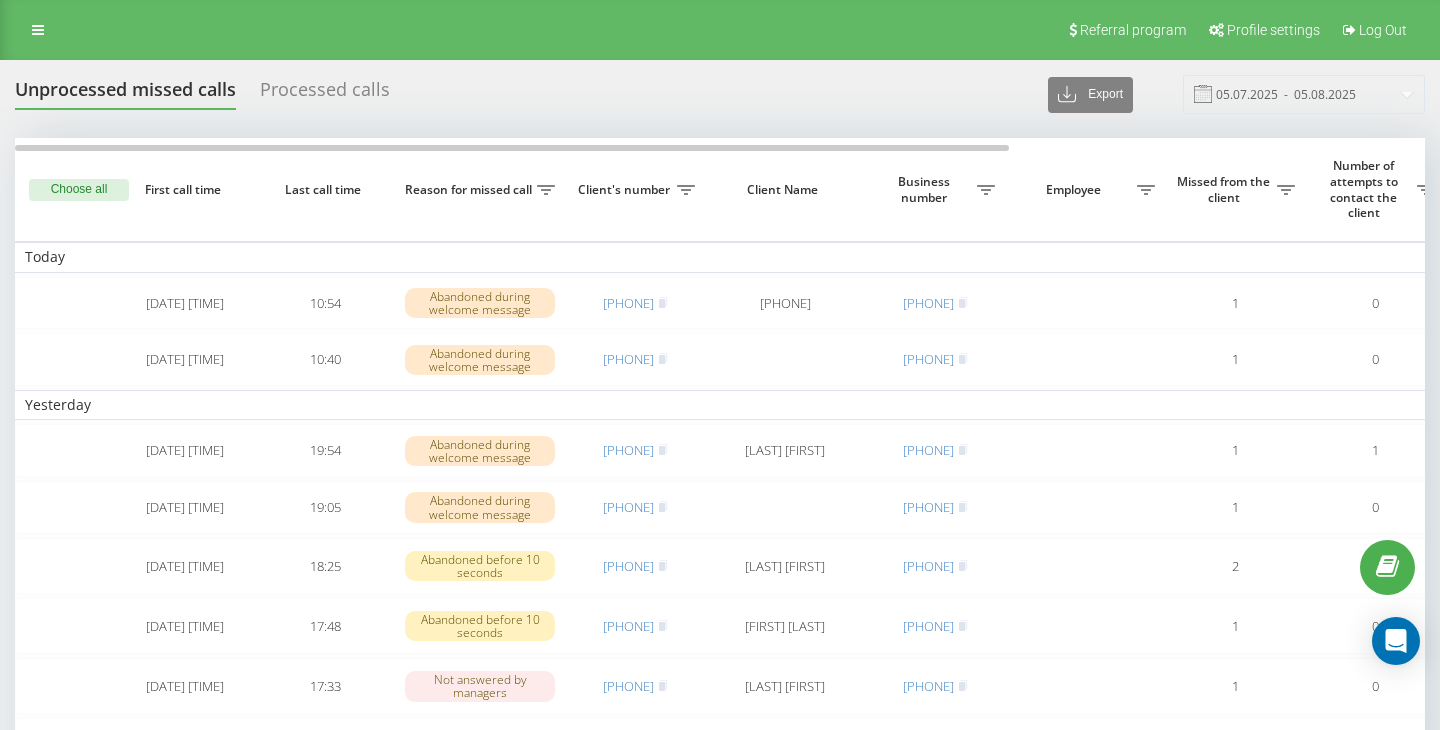scroll, scrollTop: 0, scrollLeft: 0, axis: both 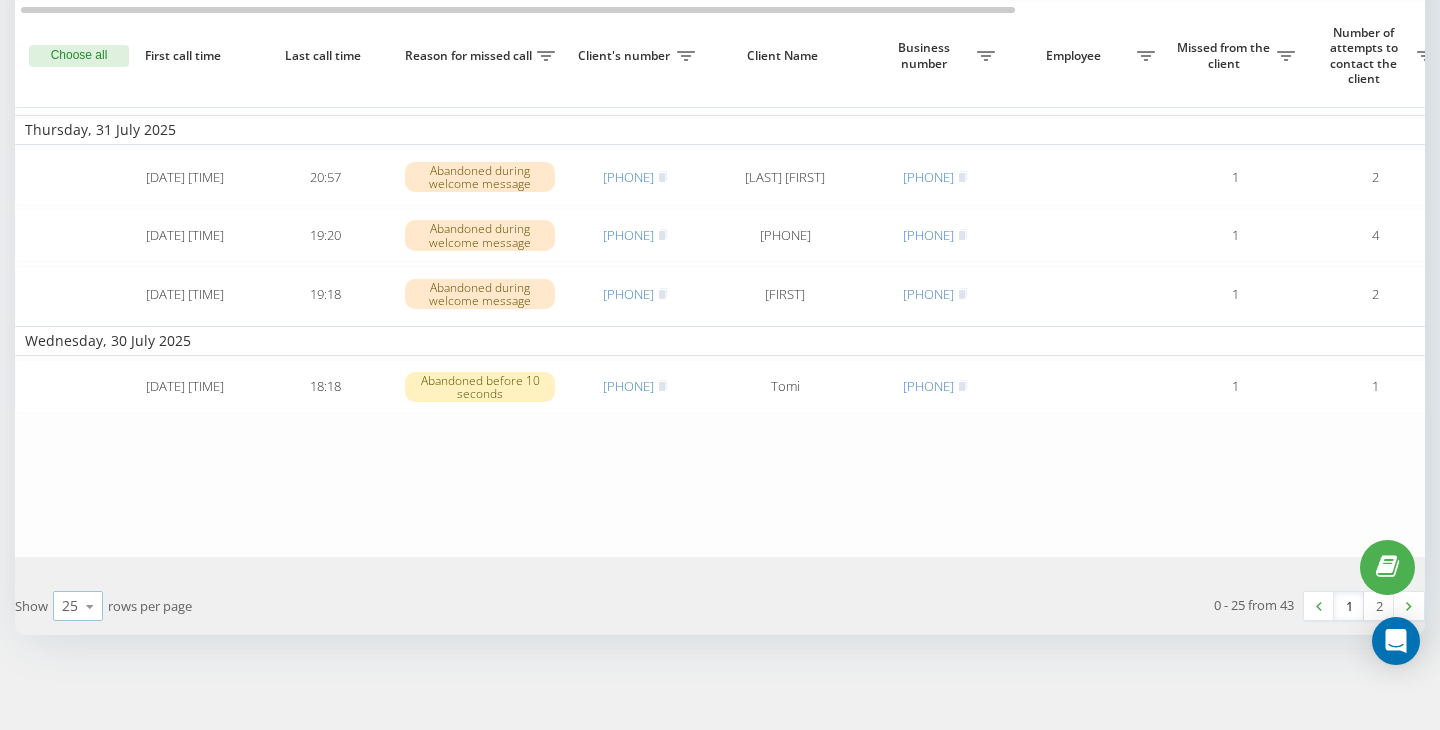 click at bounding box center [90, 606] 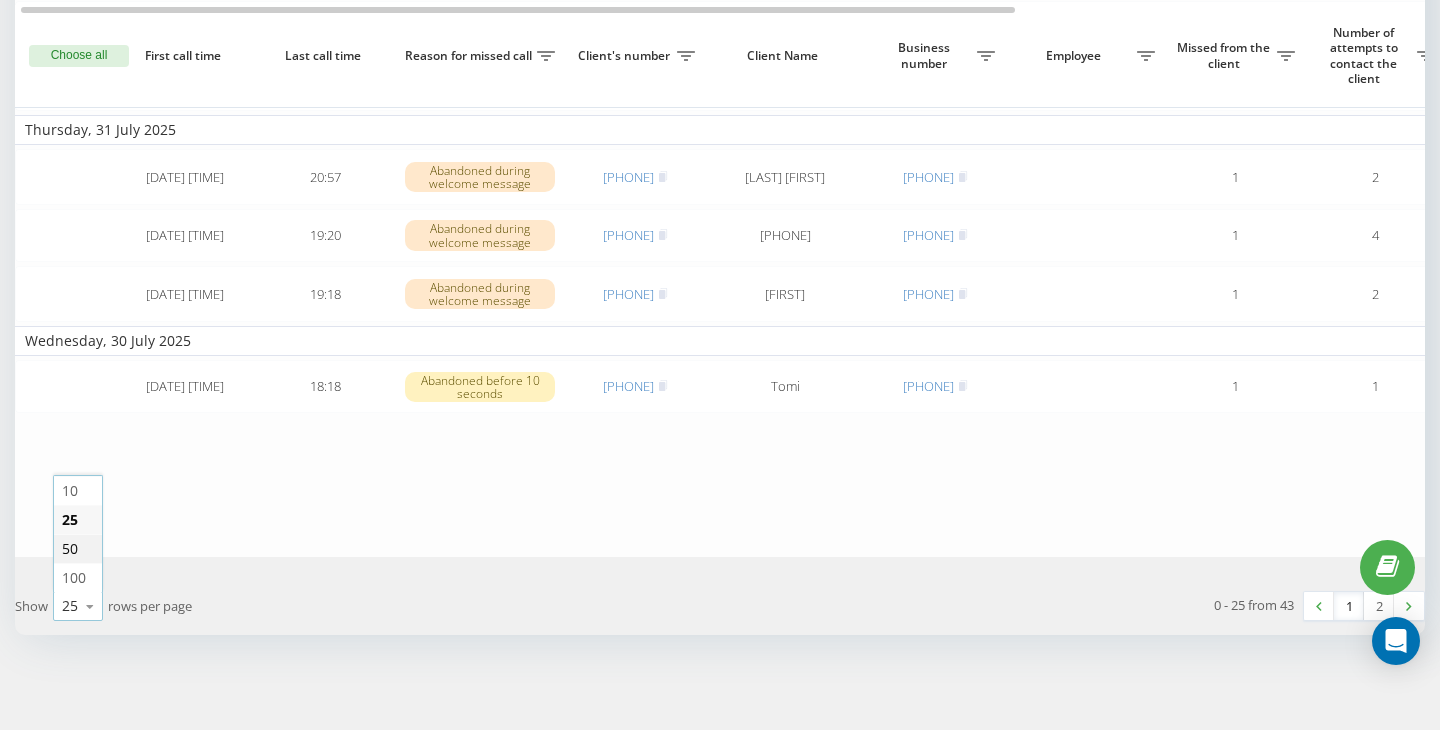 click on "50" at bounding box center (78, 548) 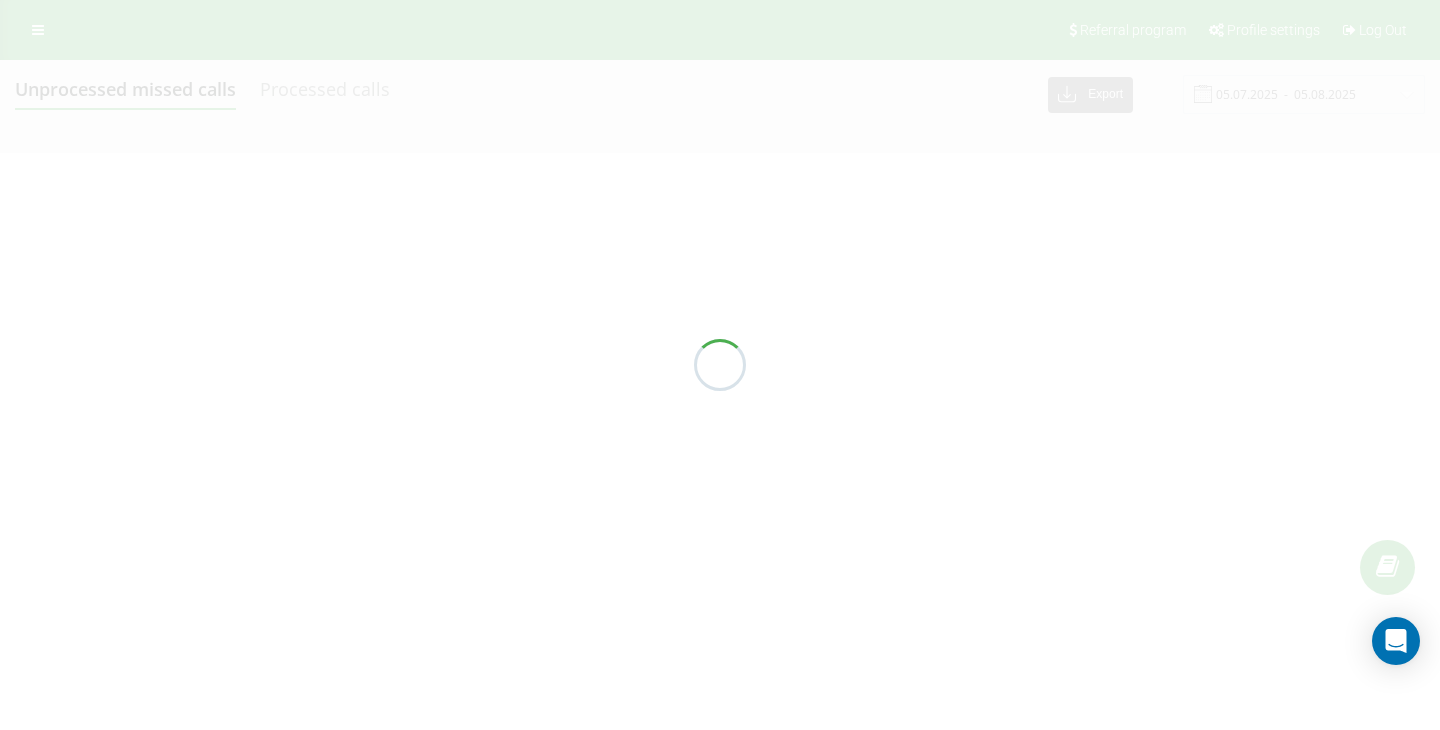 scroll, scrollTop: 0, scrollLeft: 0, axis: both 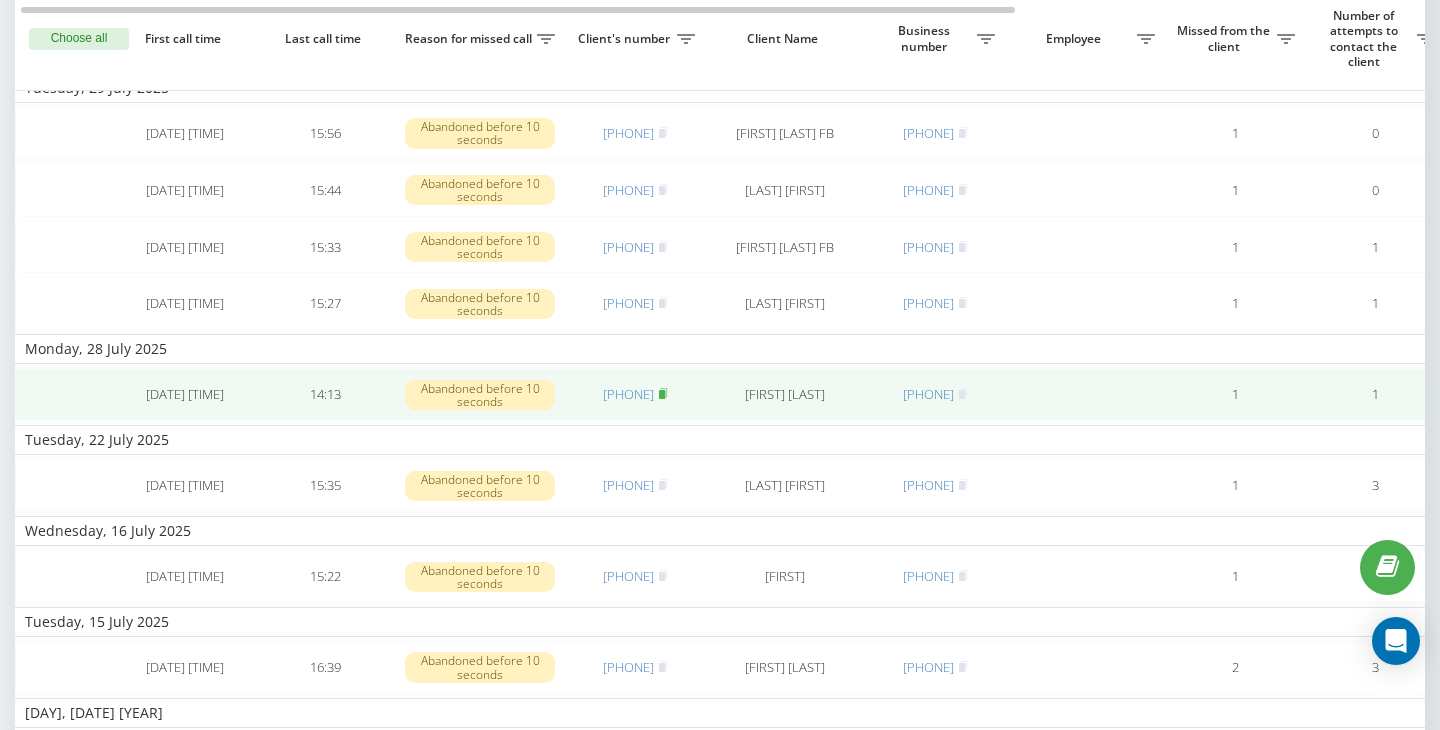 click 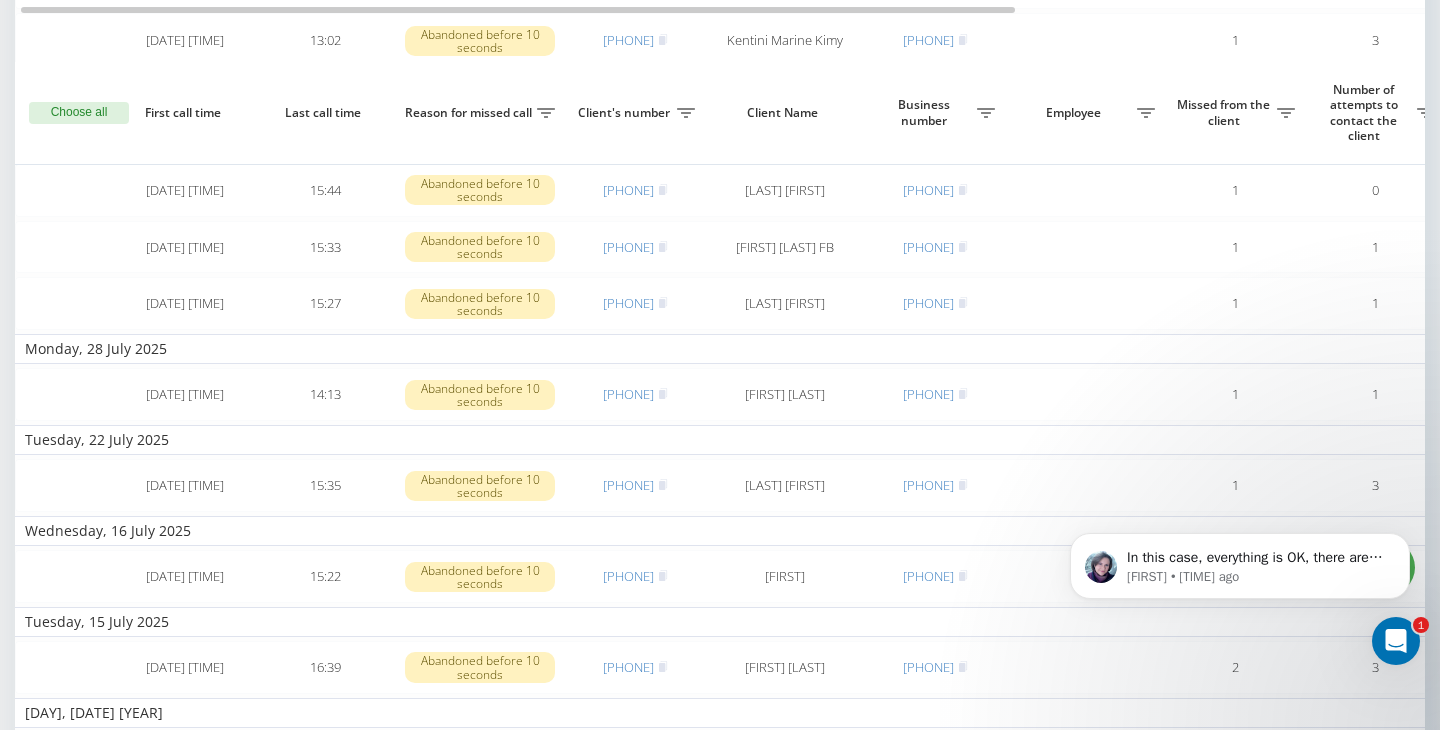scroll, scrollTop: 2133, scrollLeft: 0, axis: vertical 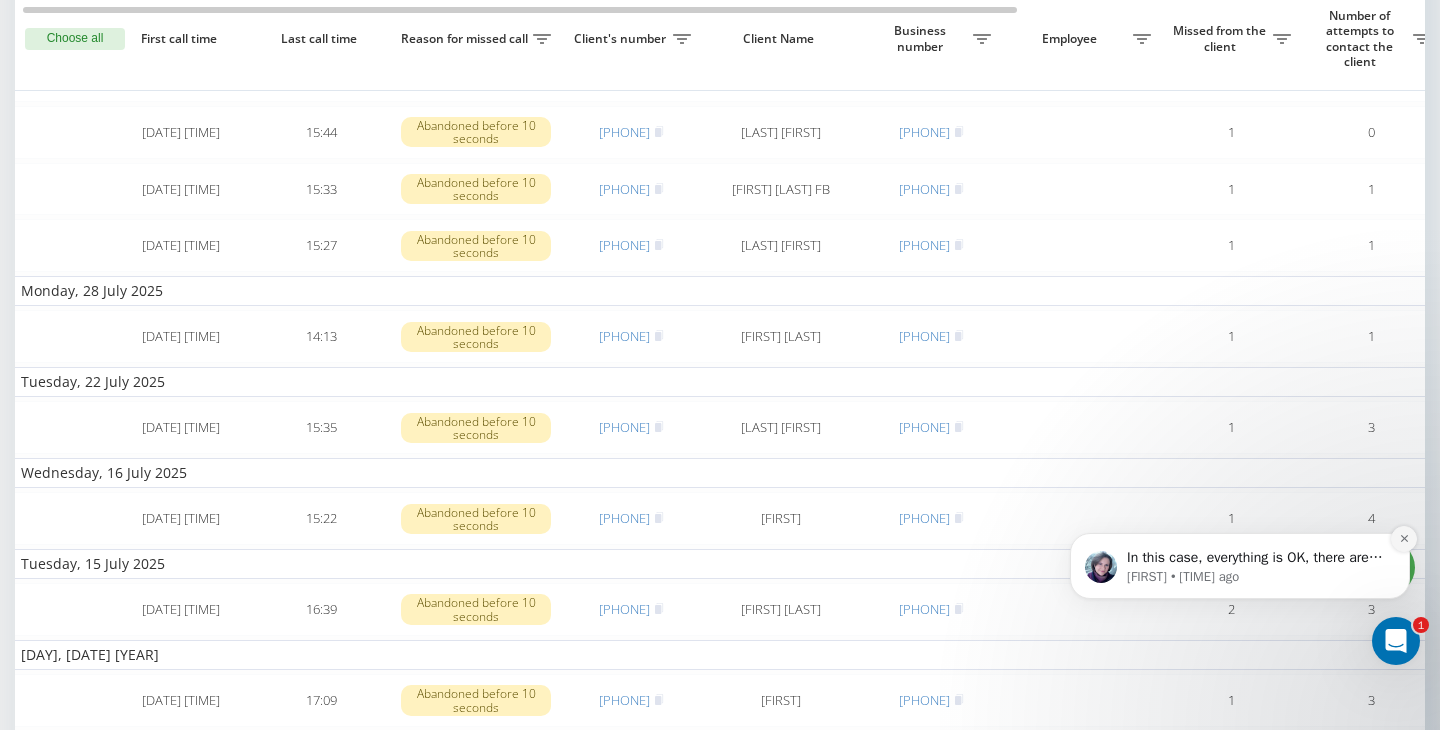 click 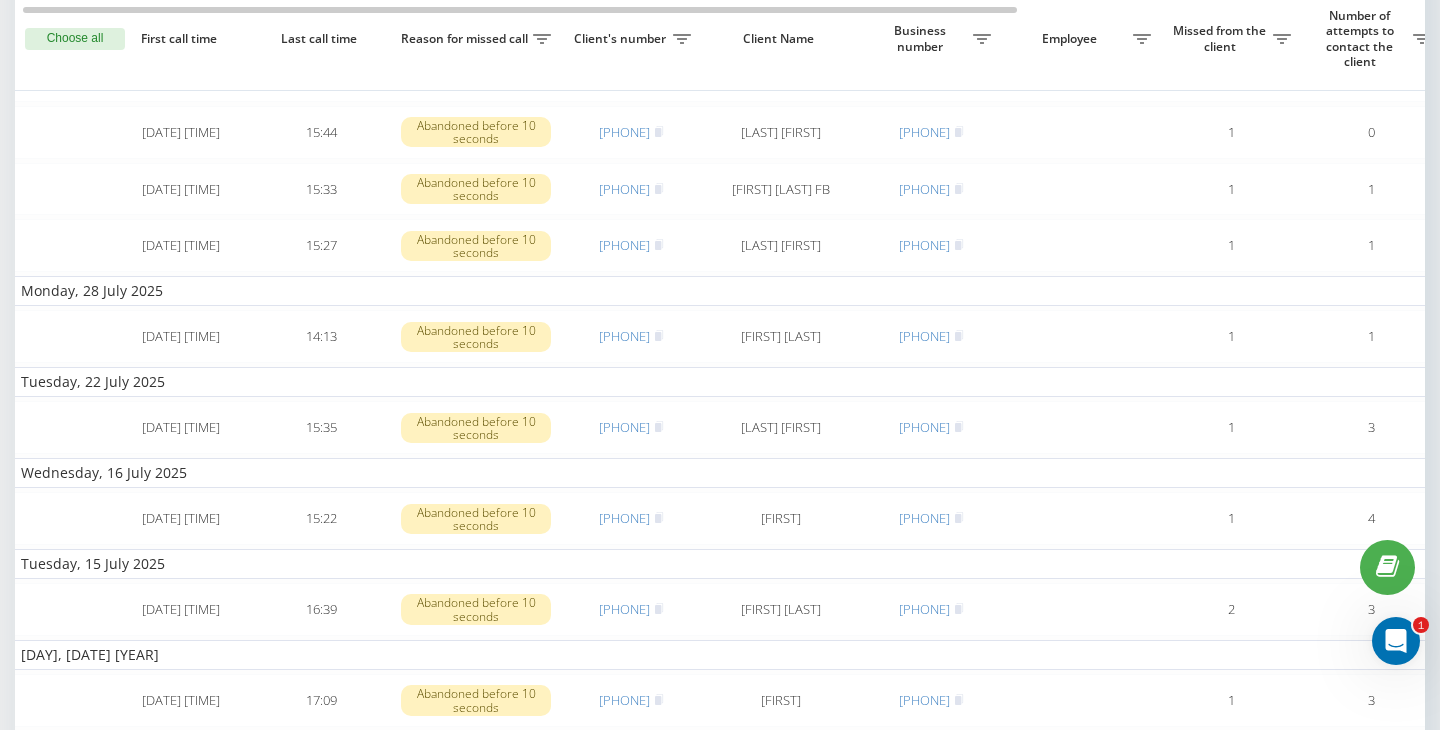 scroll, scrollTop: 2048, scrollLeft: 0, axis: vertical 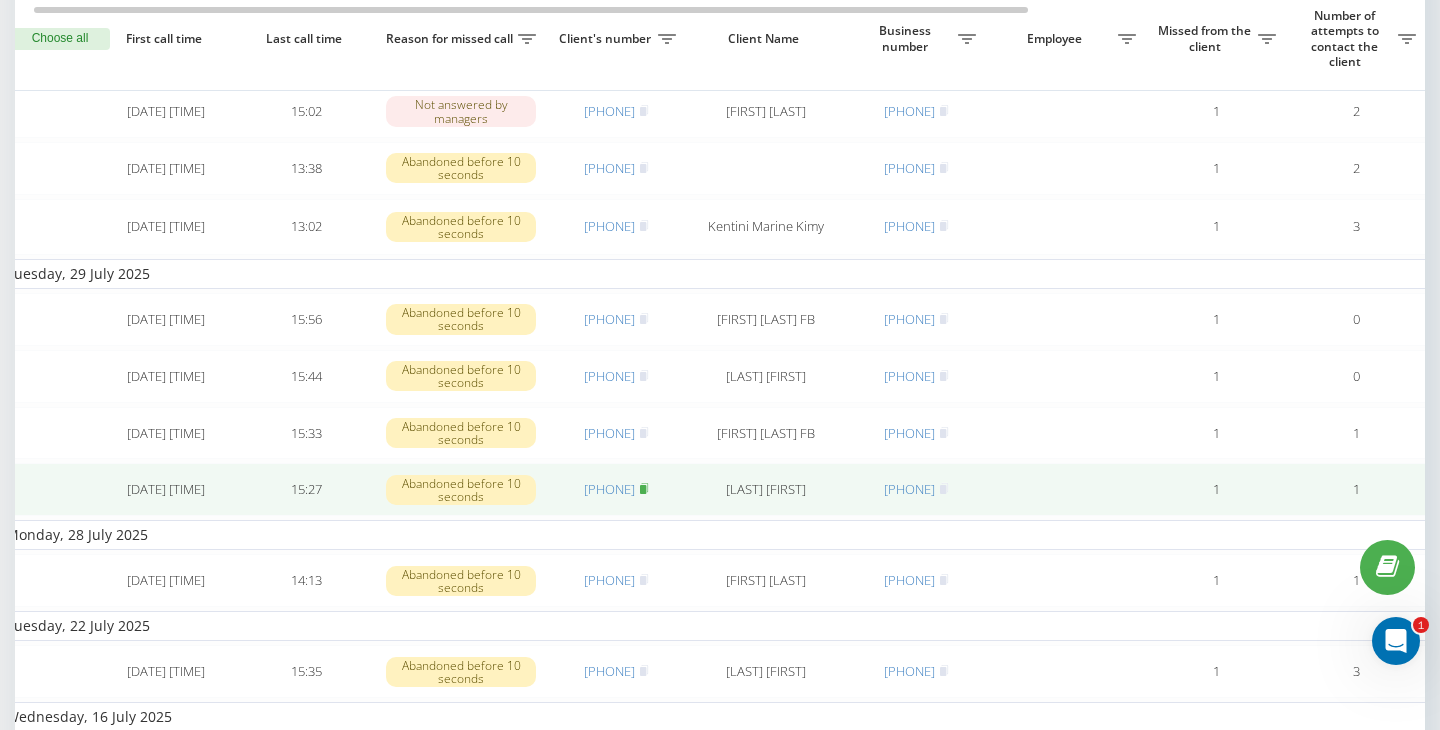 click 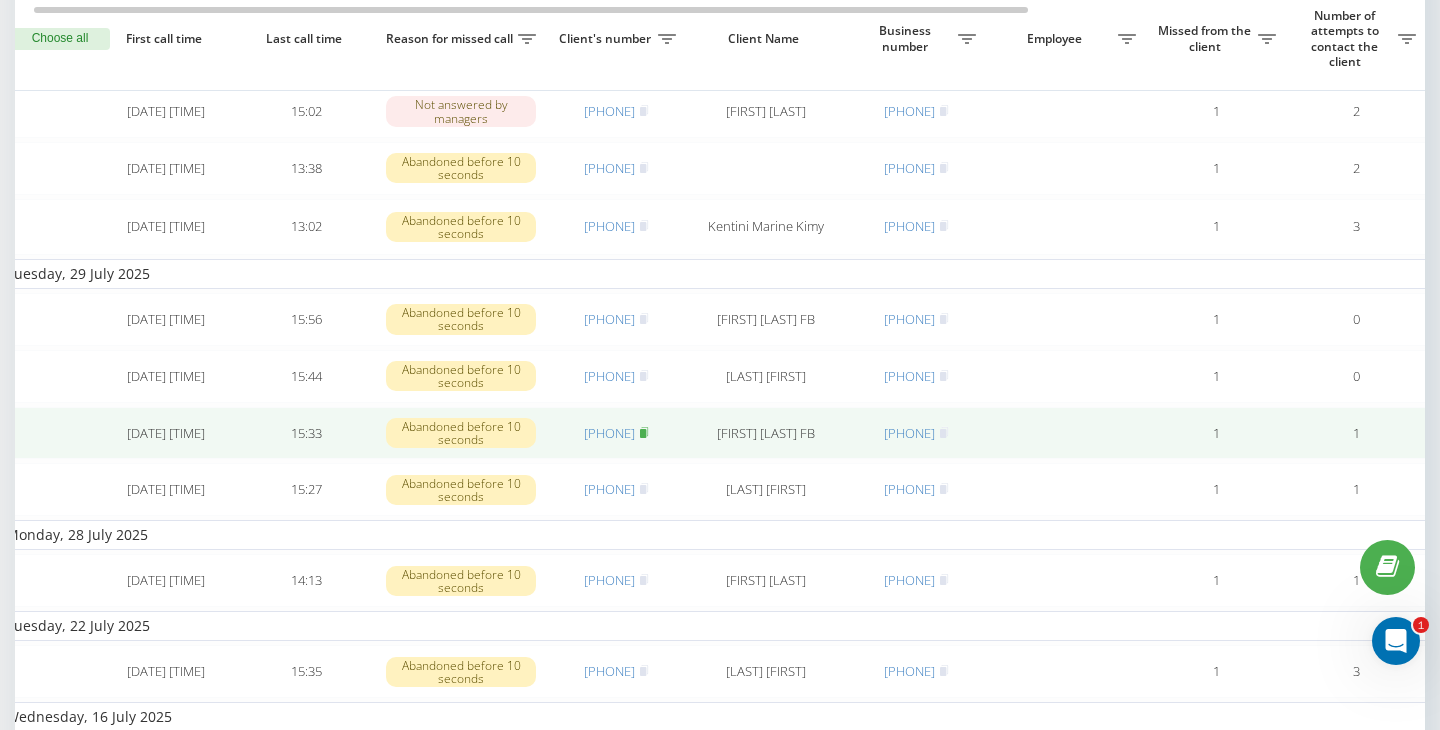 click 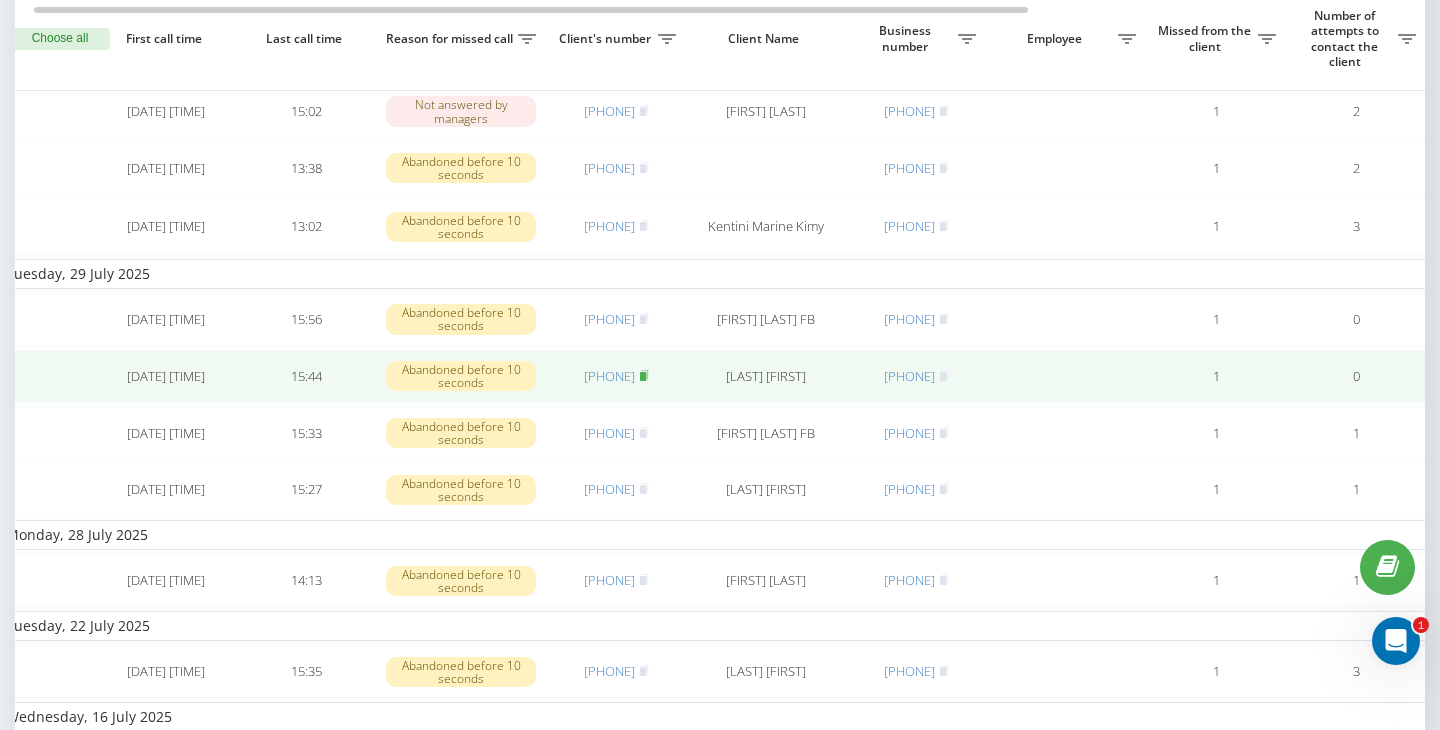 click 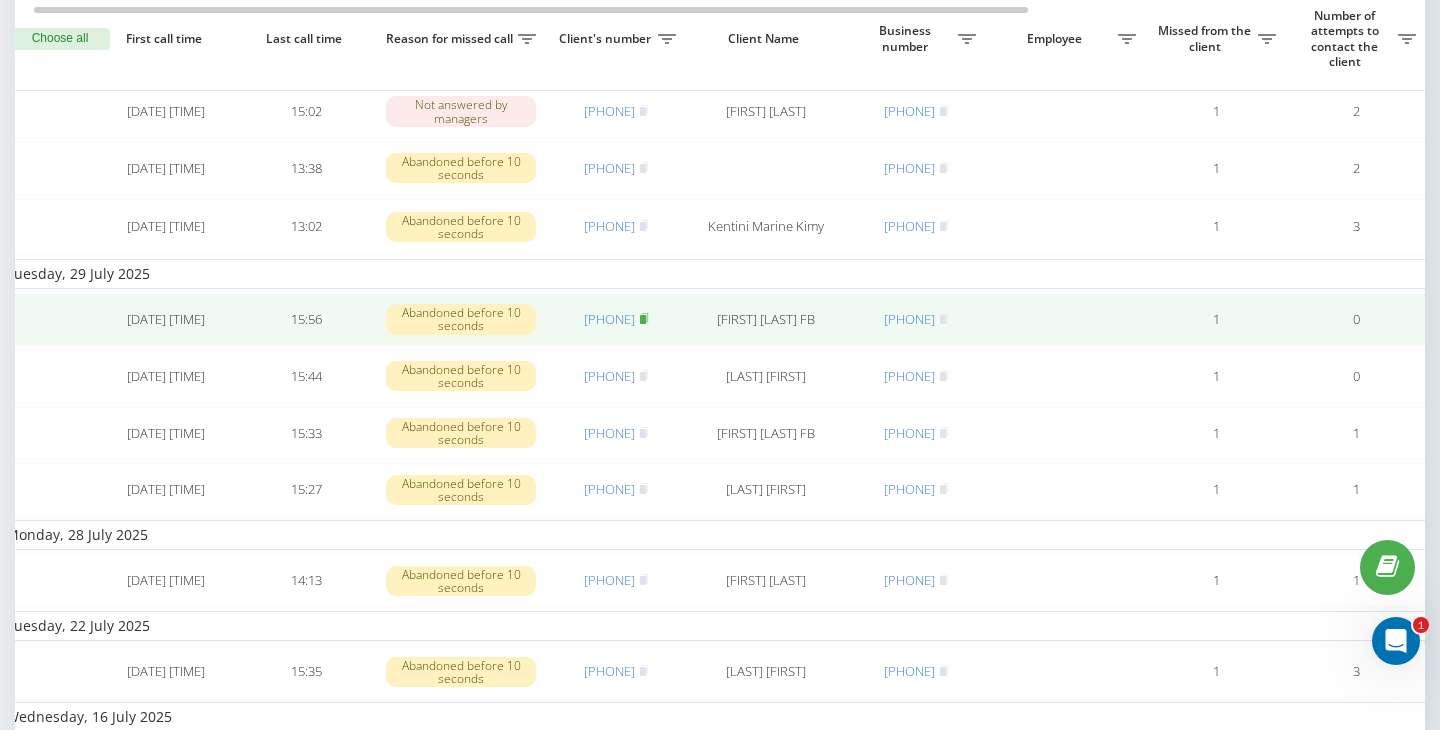 click 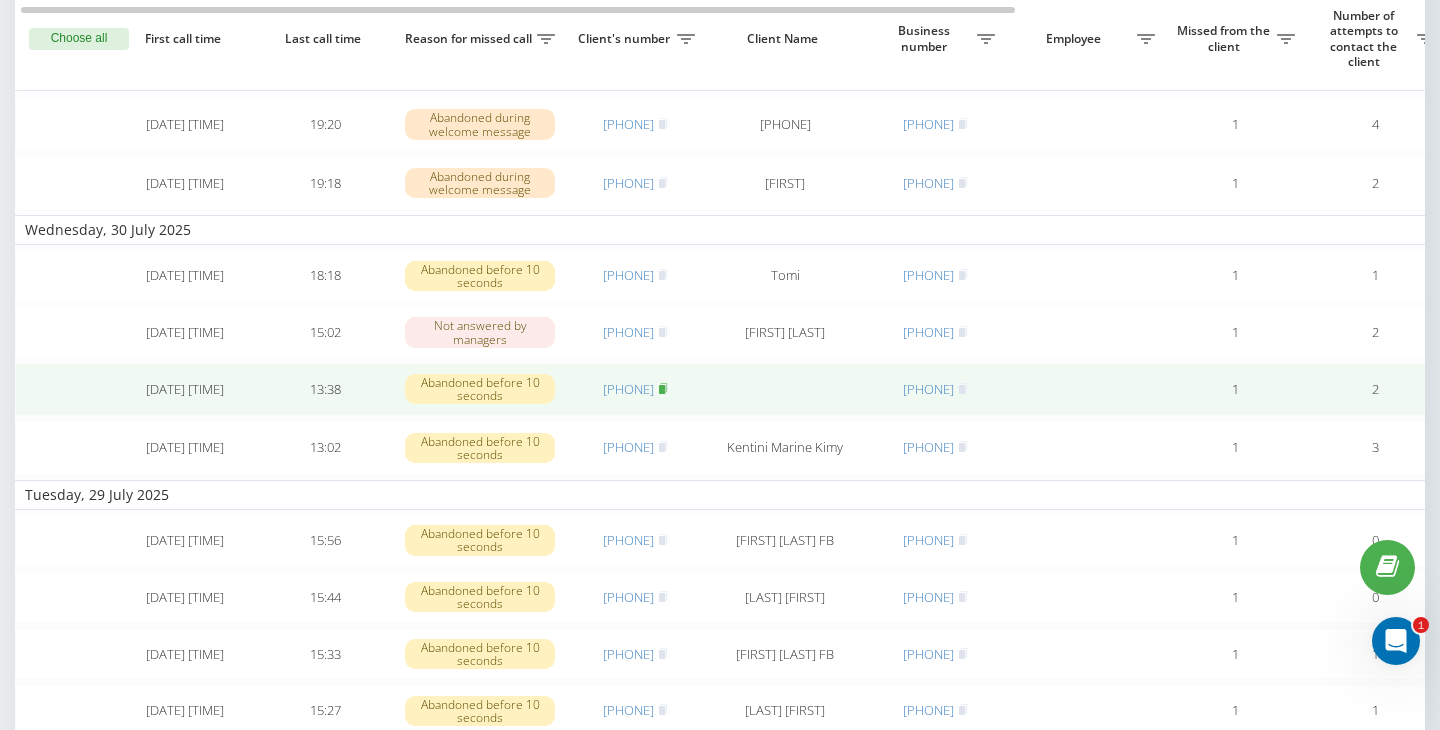 click 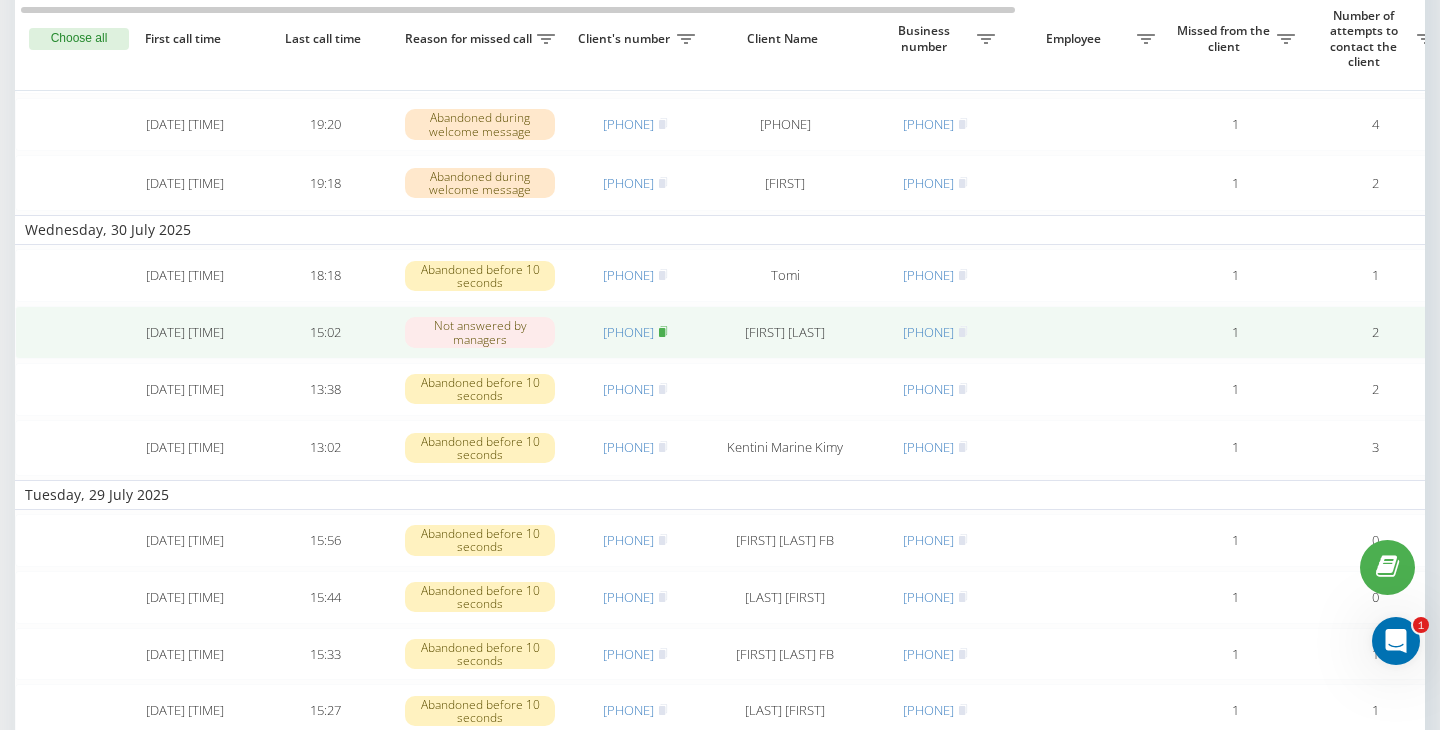 click 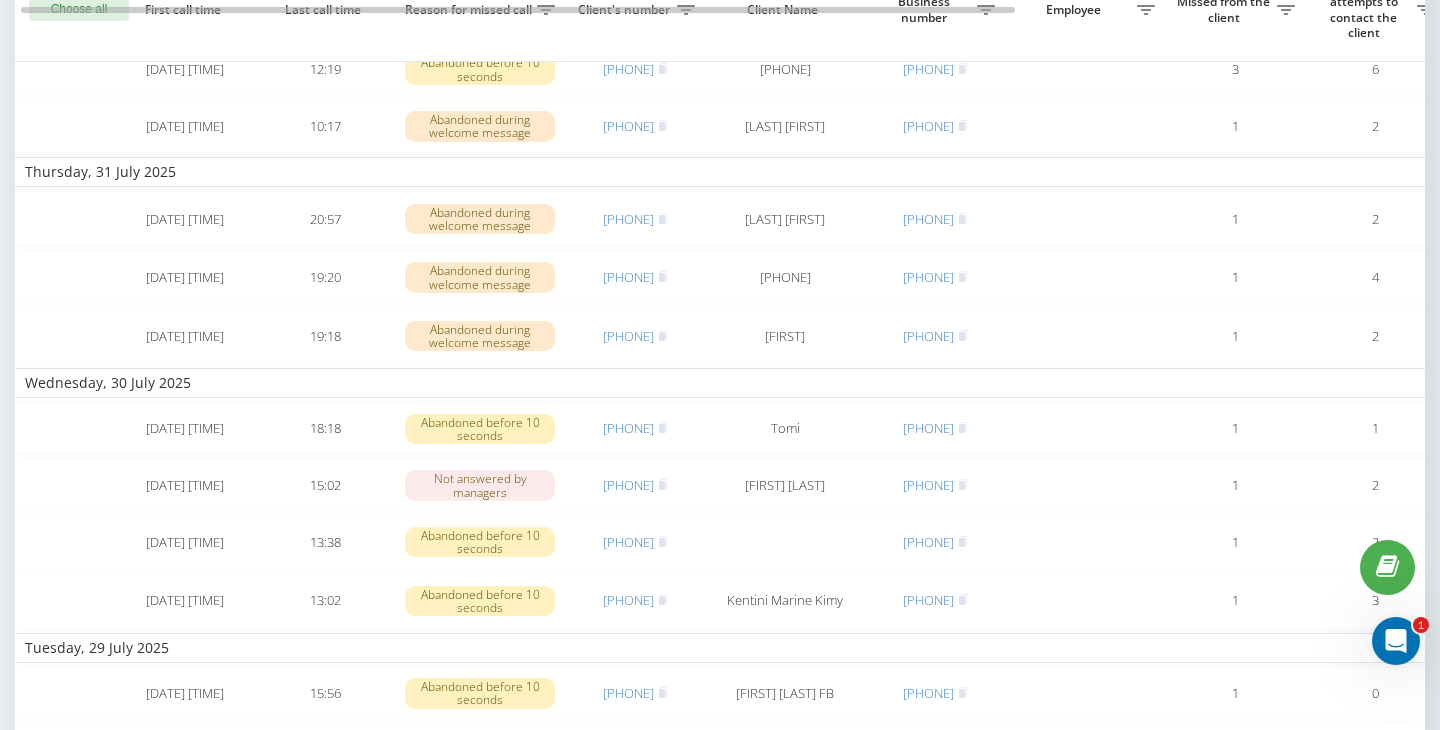 scroll, scrollTop: 1418, scrollLeft: 0, axis: vertical 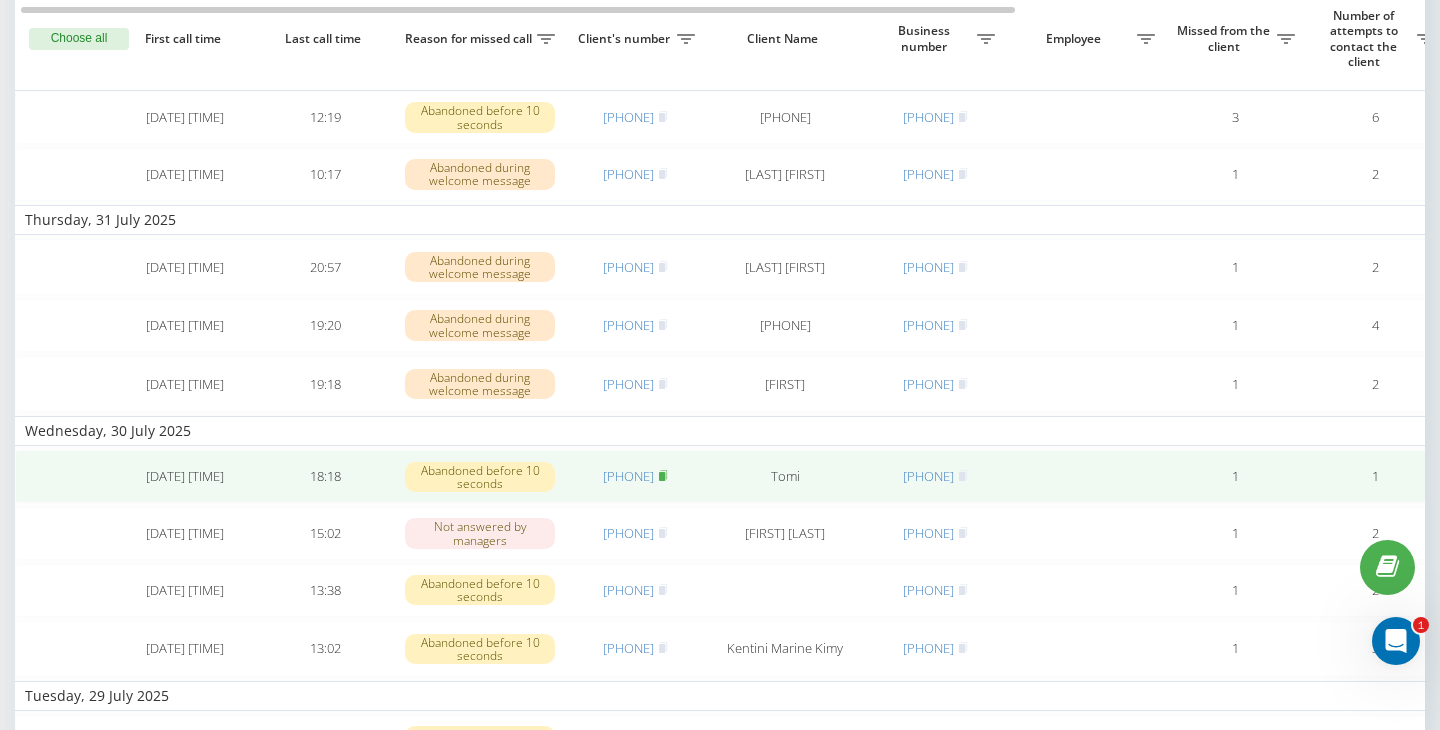 click 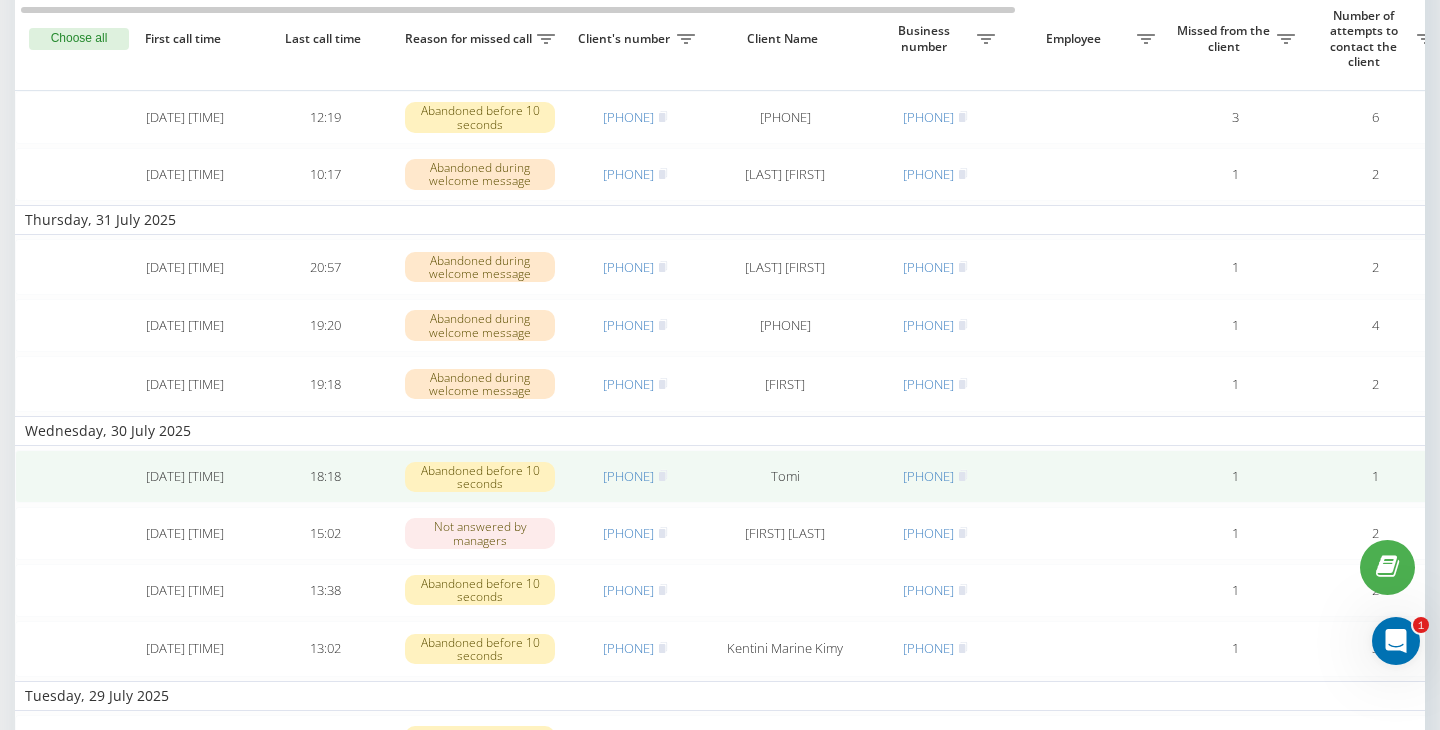scroll, scrollTop: 1302, scrollLeft: 0, axis: vertical 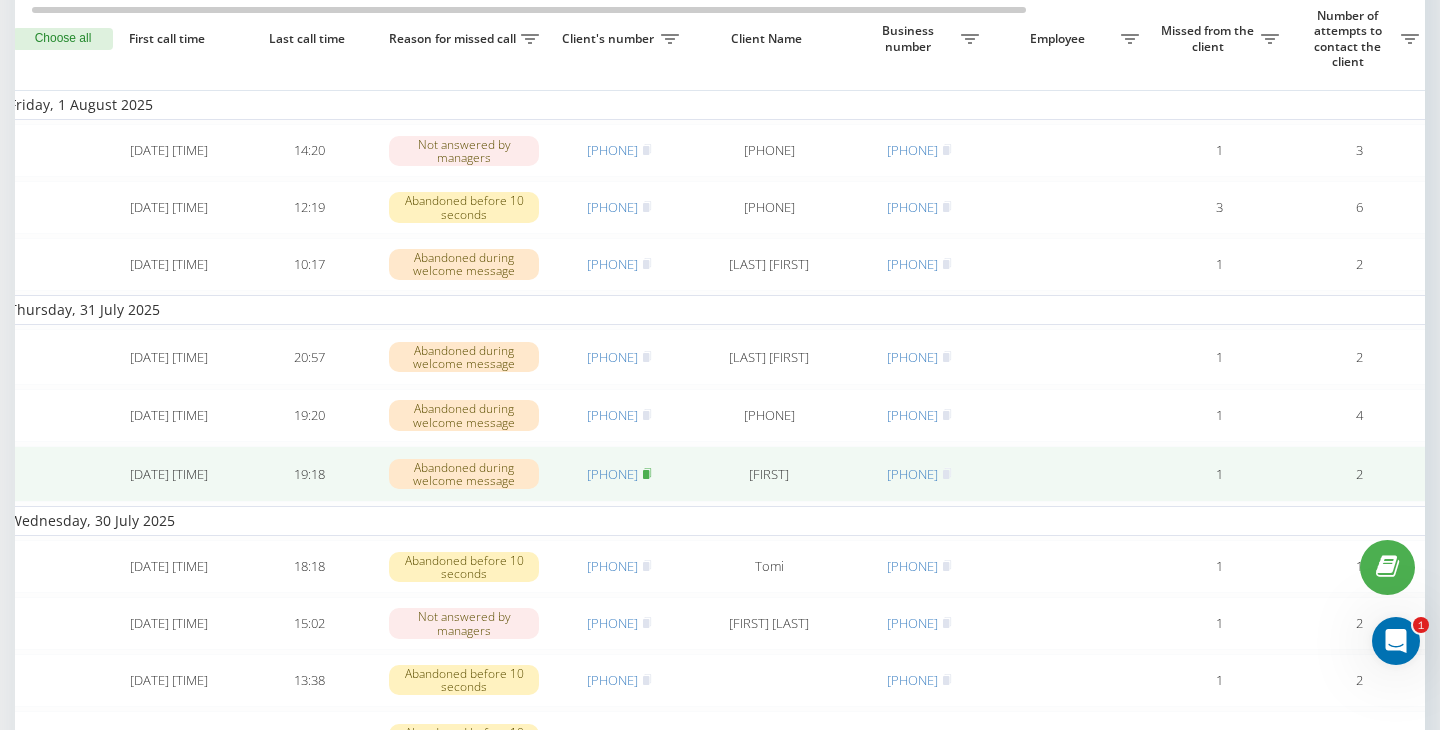 click 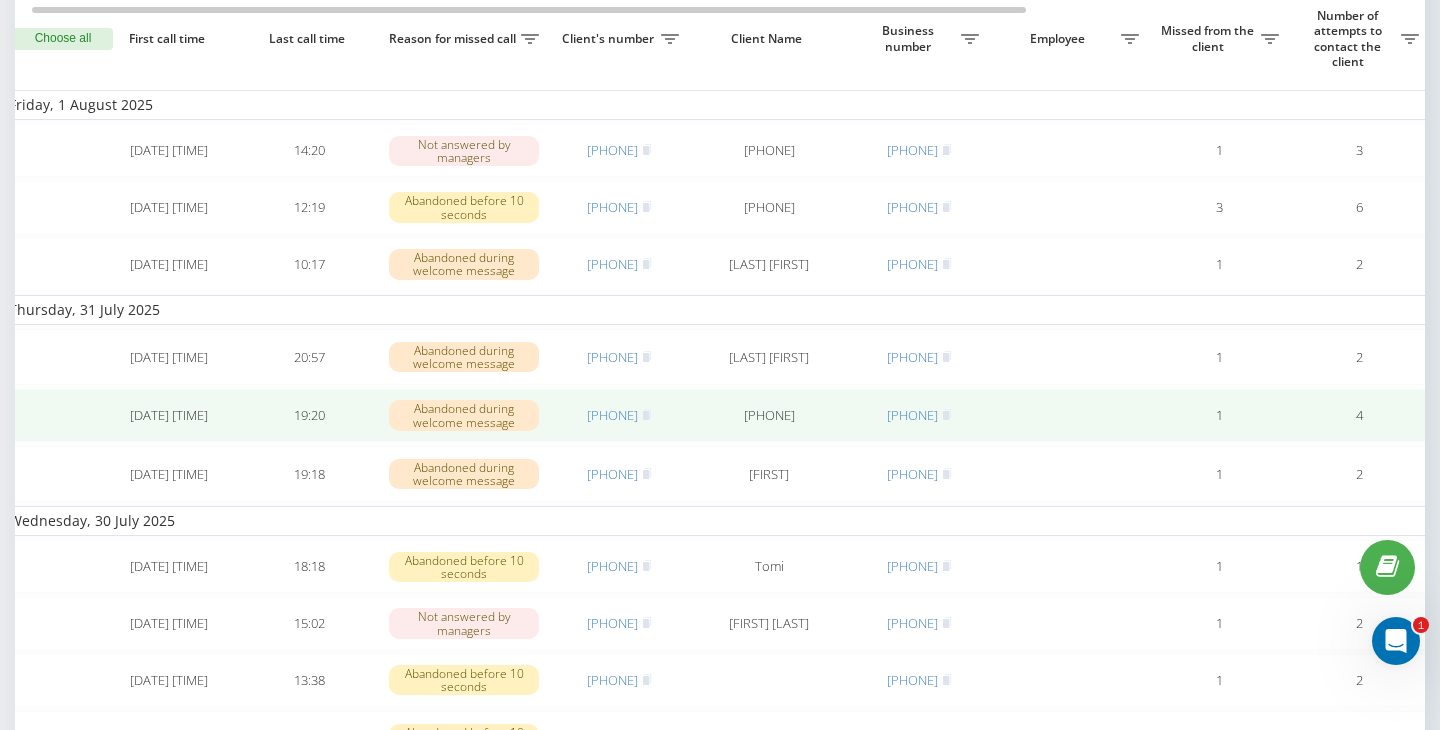 scroll, scrollTop: 1278, scrollLeft: 0, axis: vertical 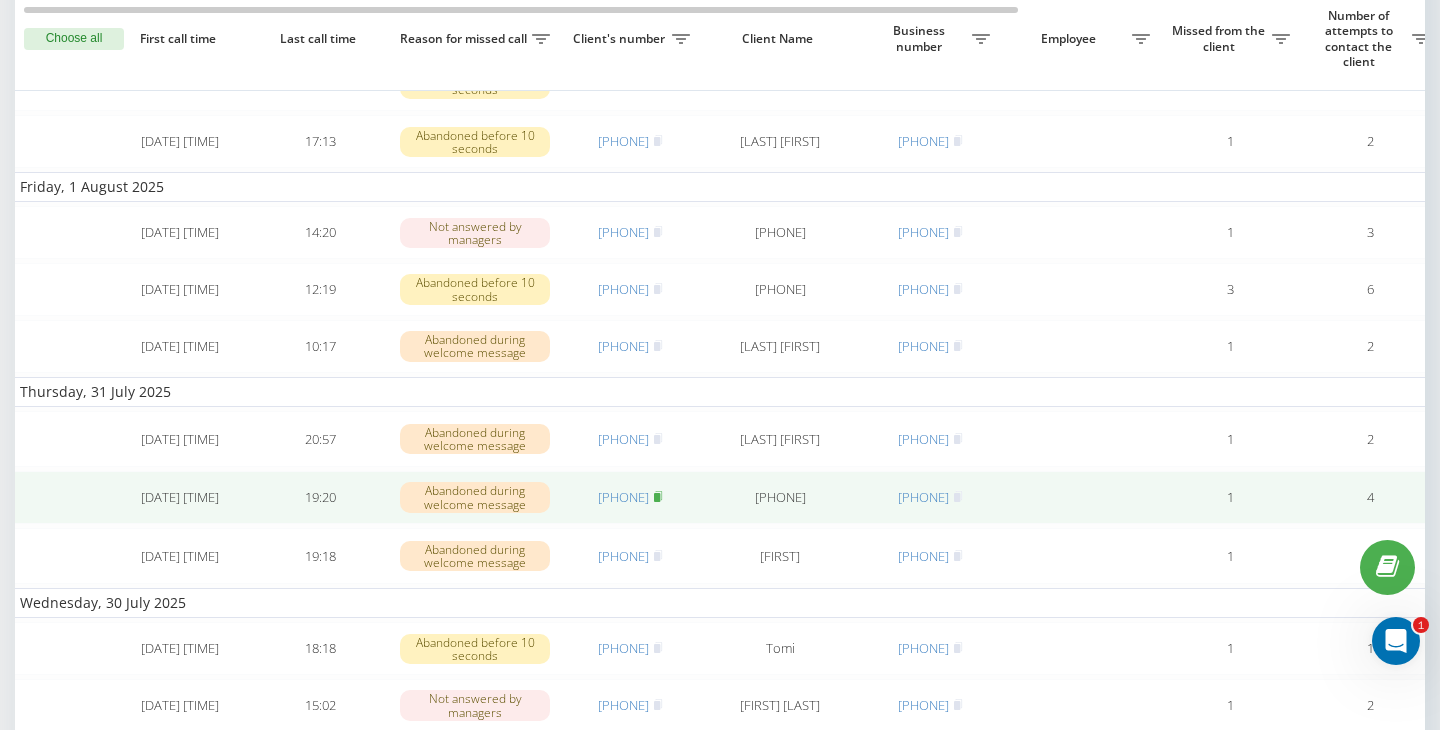 click 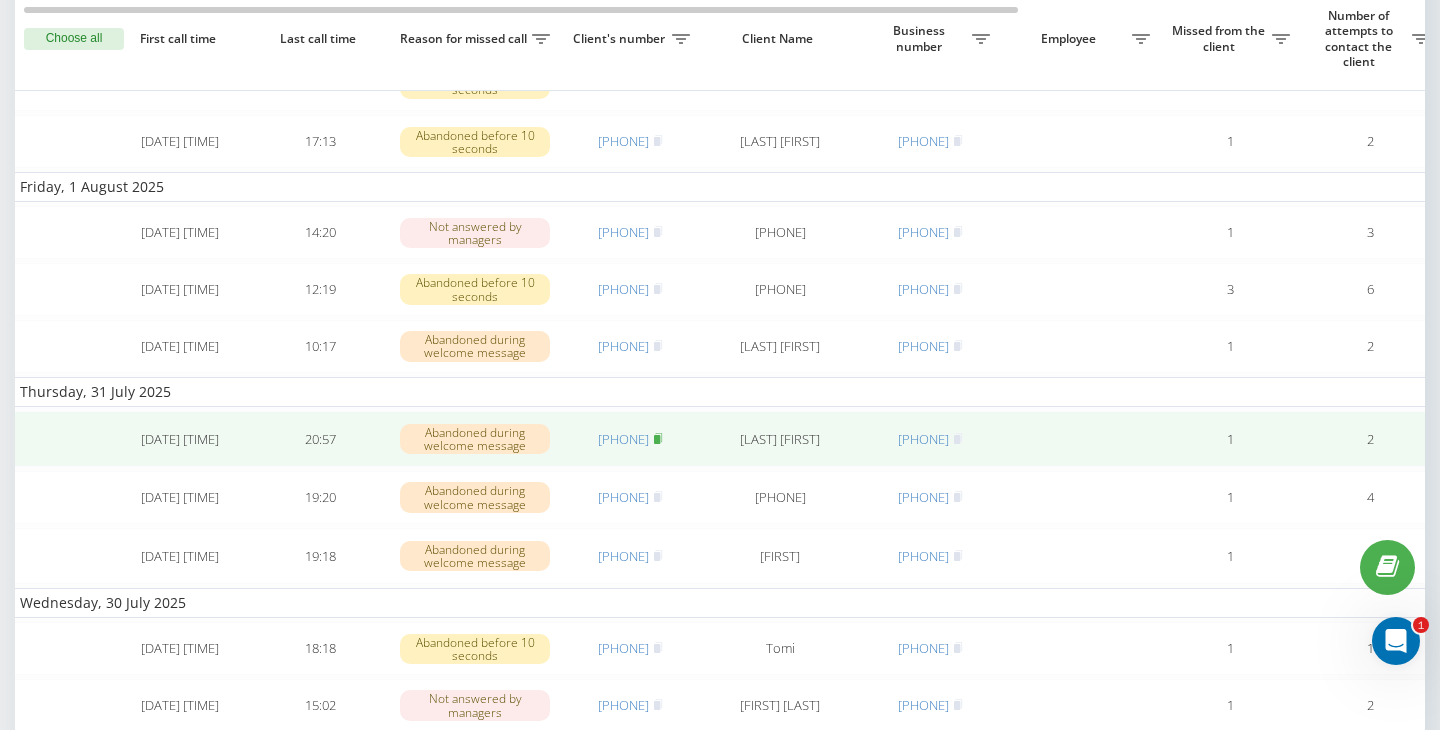 click 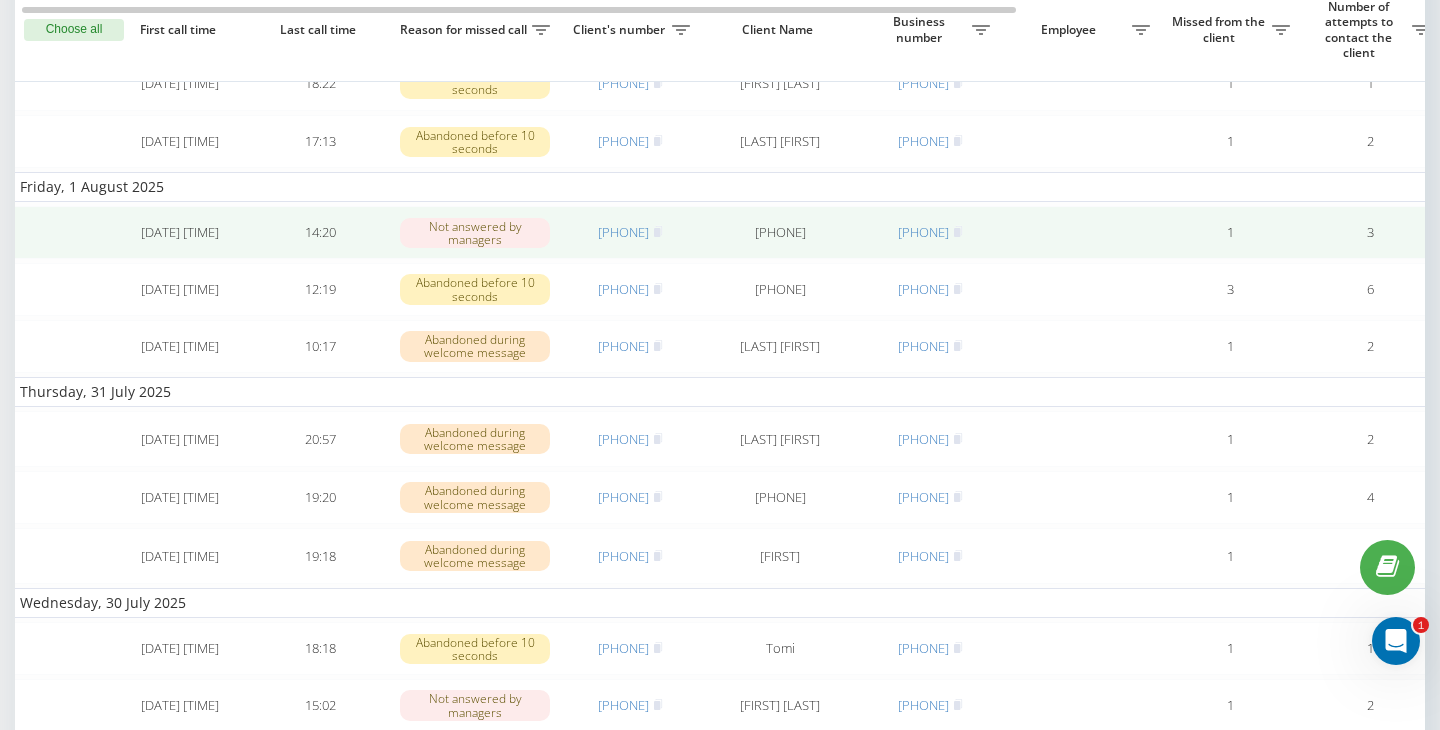 scroll, scrollTop: 1075, scrollLeft: 0, axis: vertical 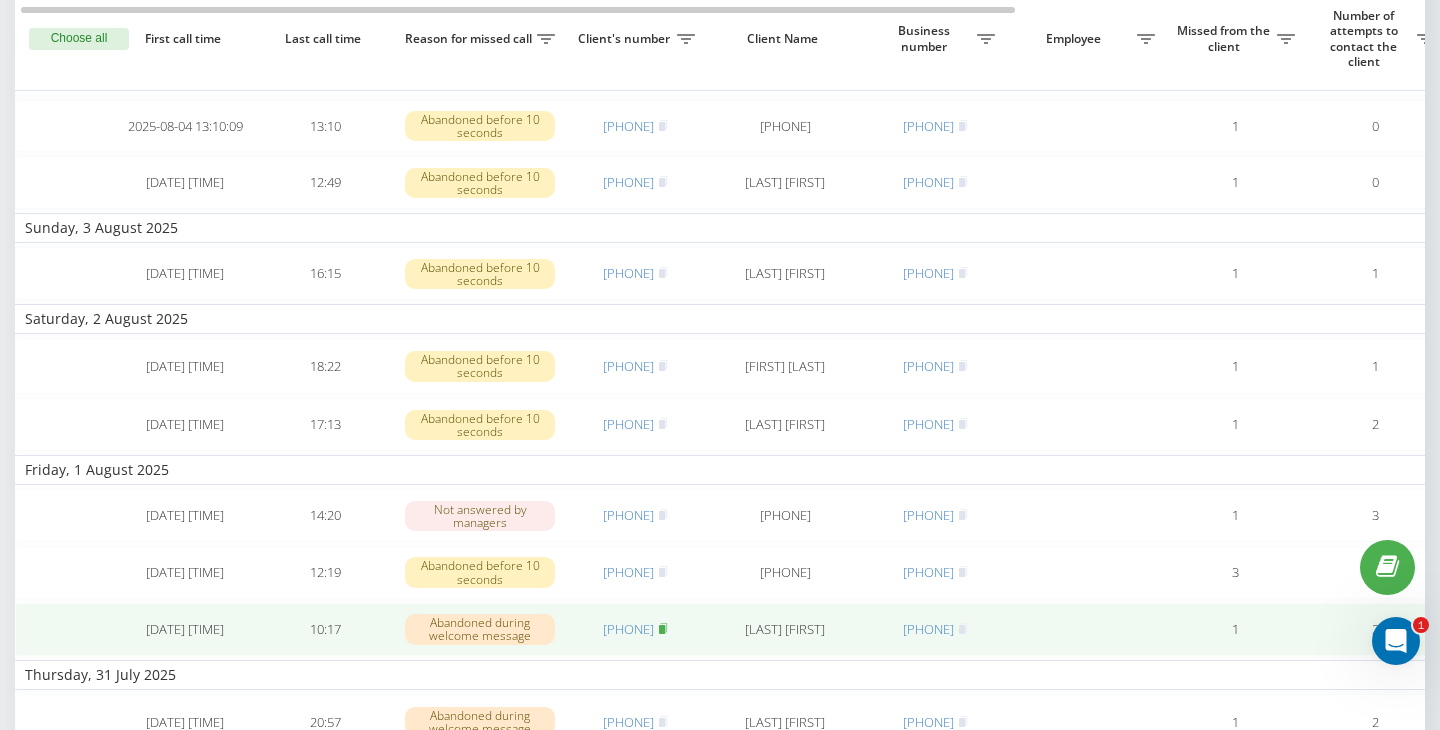 click 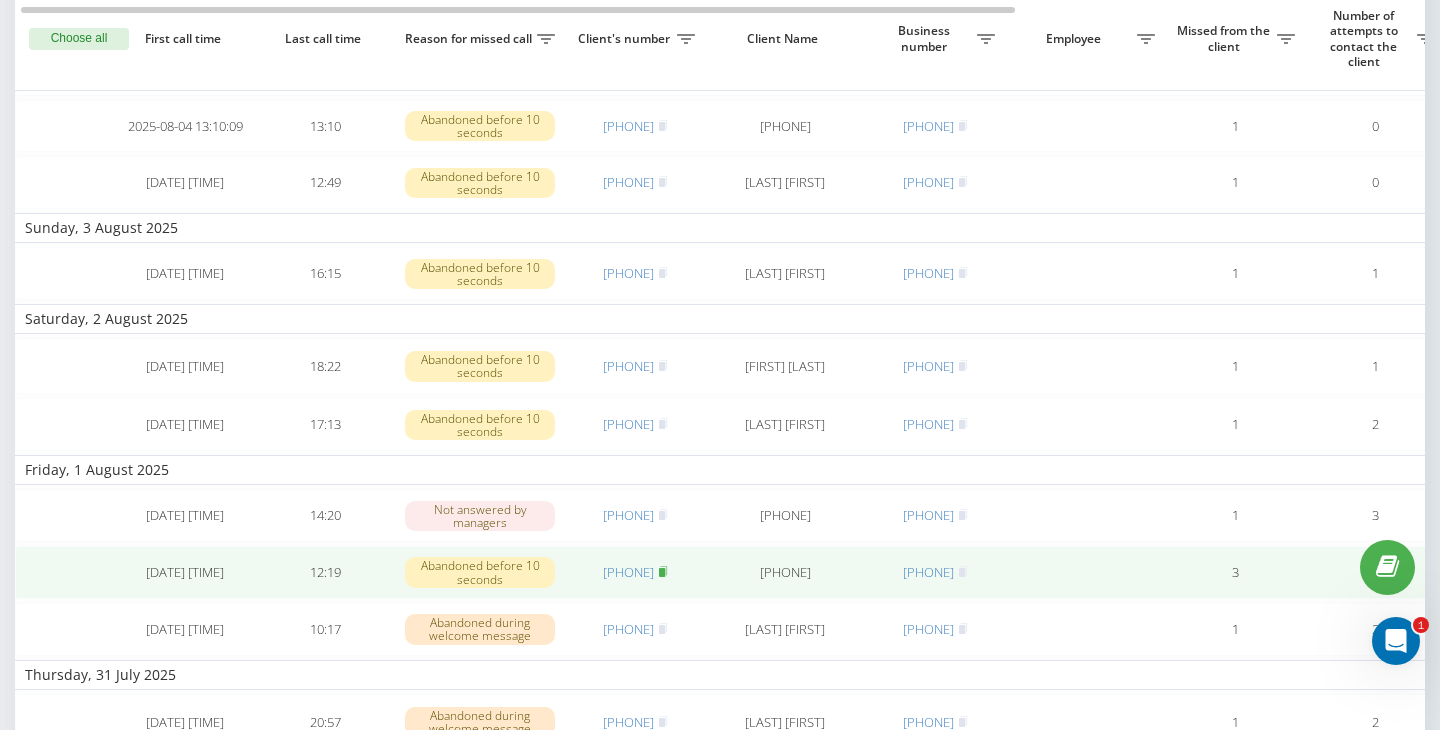 click 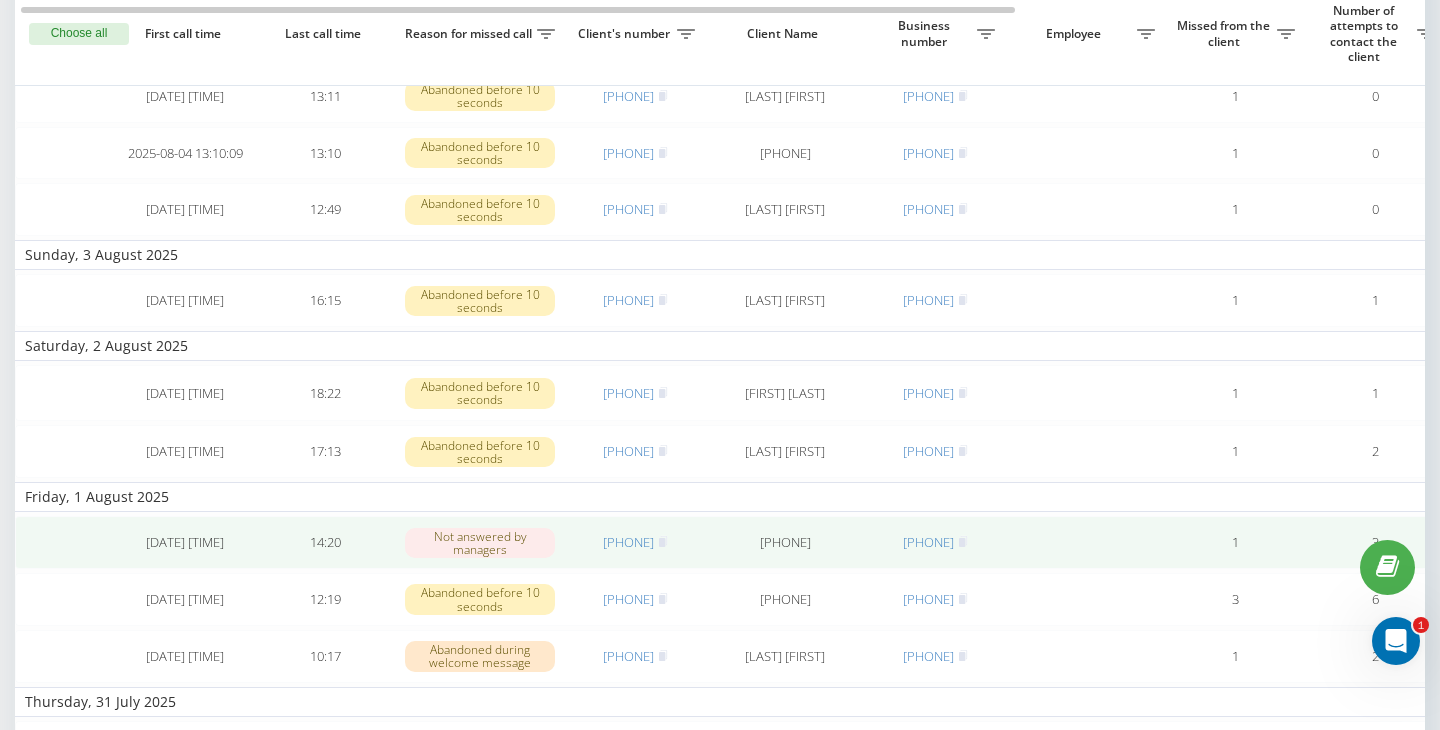 scroll, scrollTop: 912, scrollLeft: 0, axis: vertical 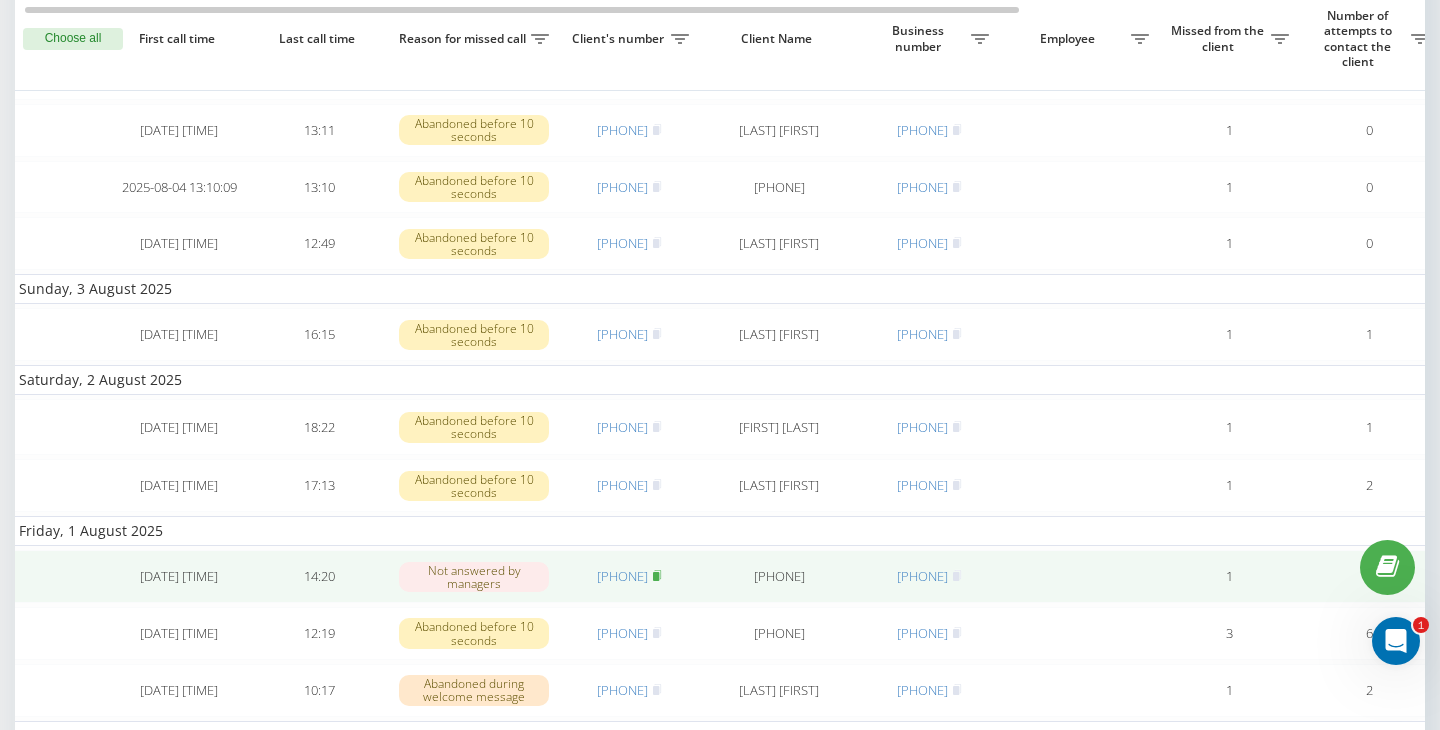 click 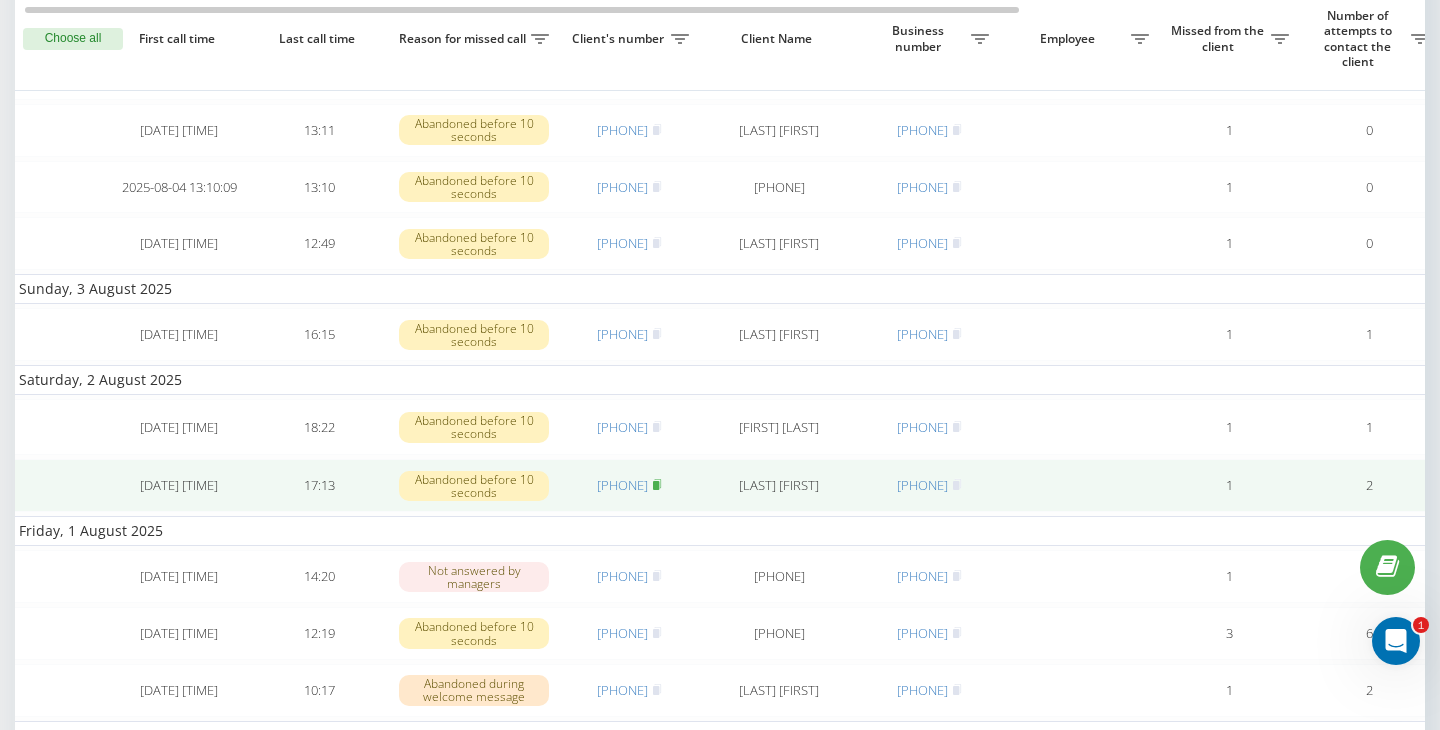 click 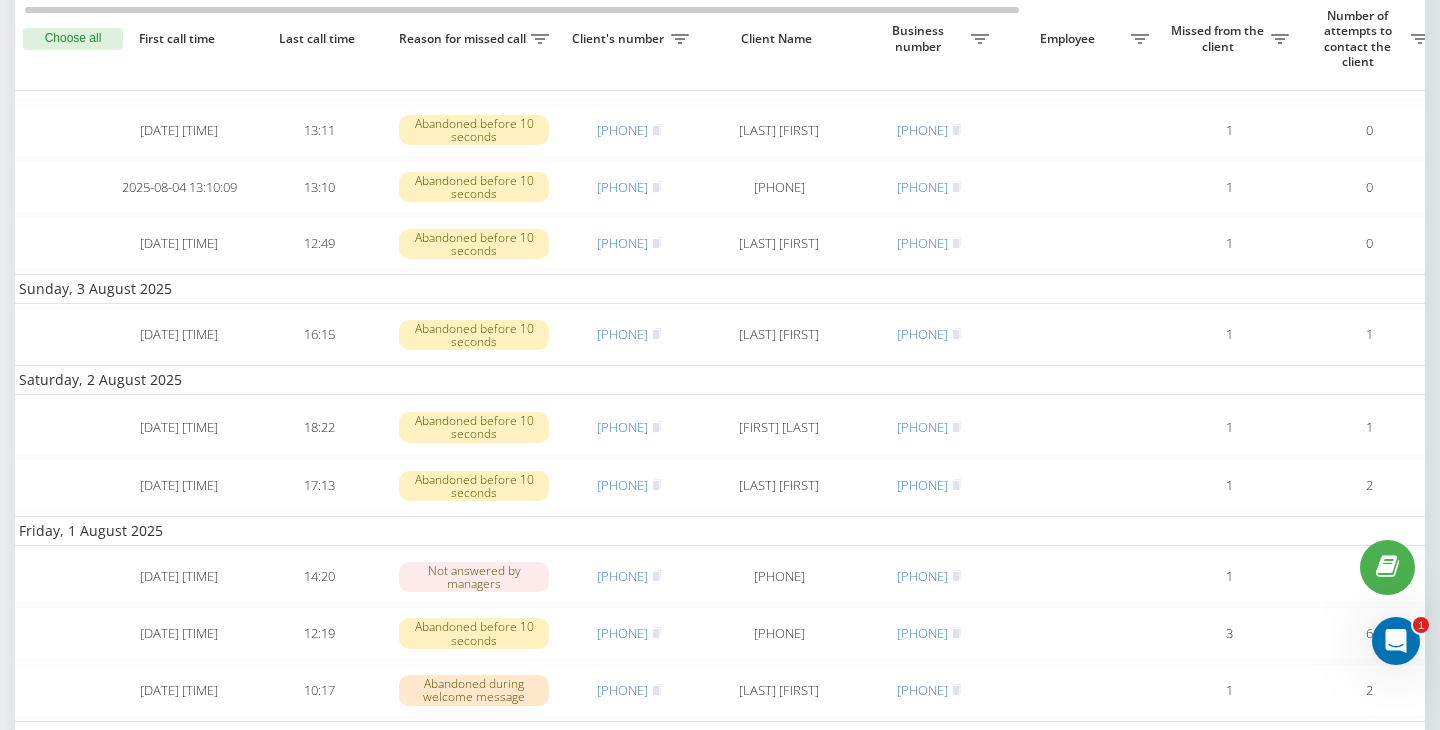 scroll, scrollTop: 876, scrollLeft: 0, axis: vertical 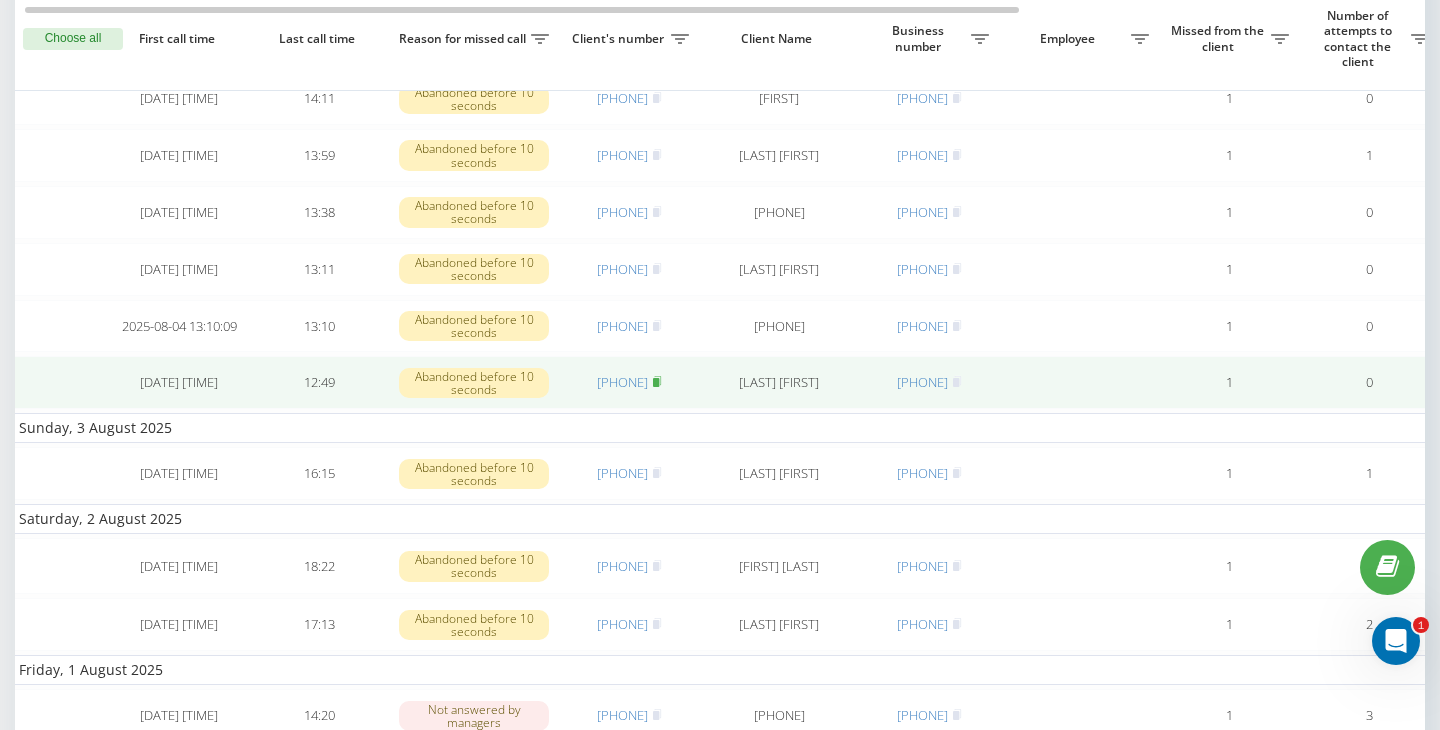 click 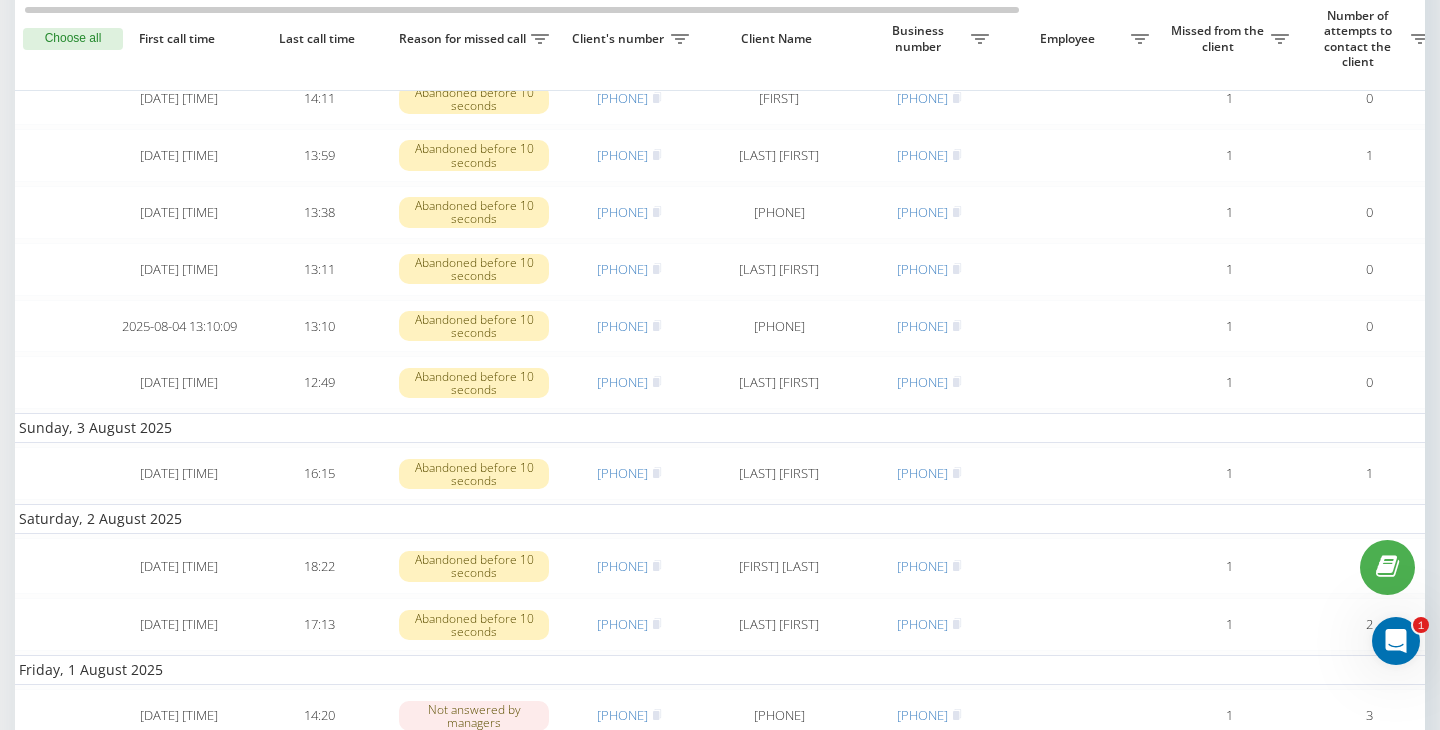 scroll, scrollTop: 724, scrollLeft: 0, axis: vertical 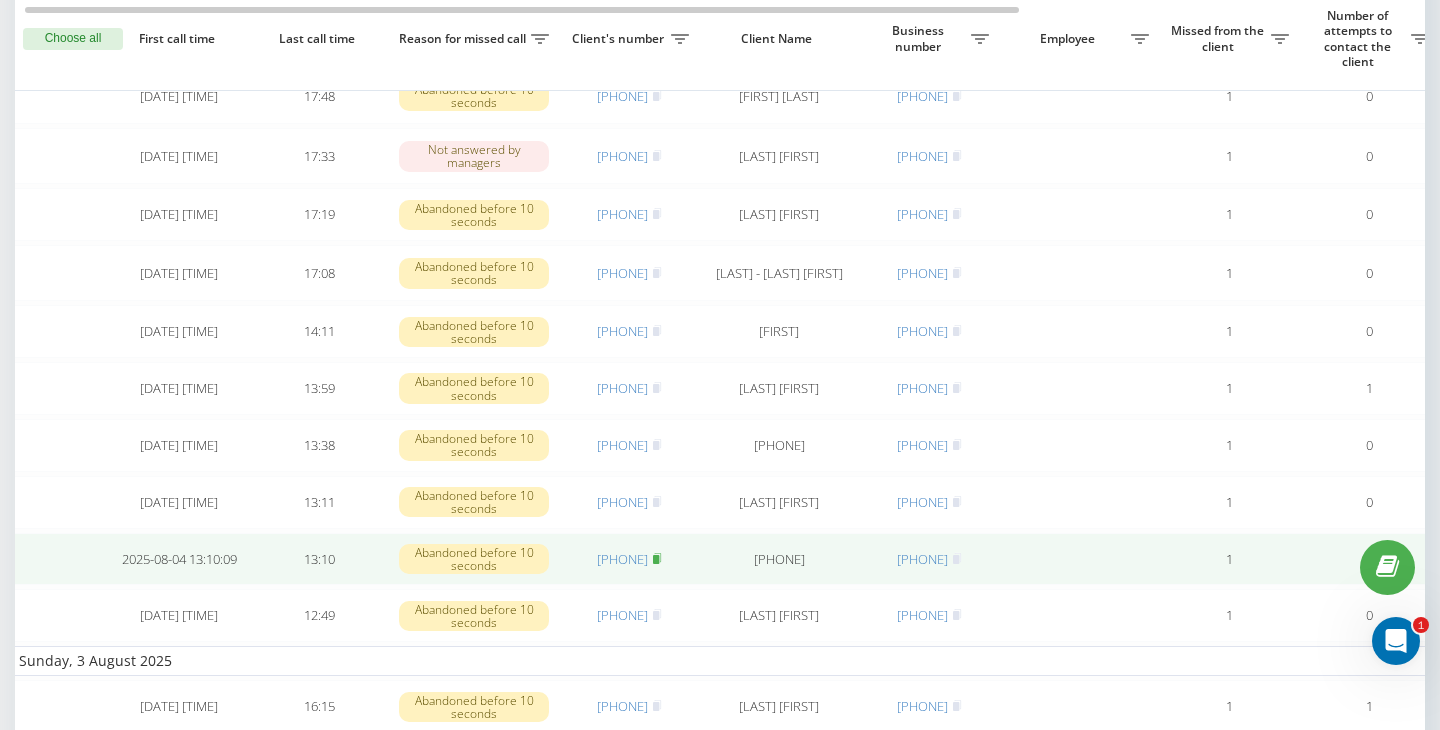 click 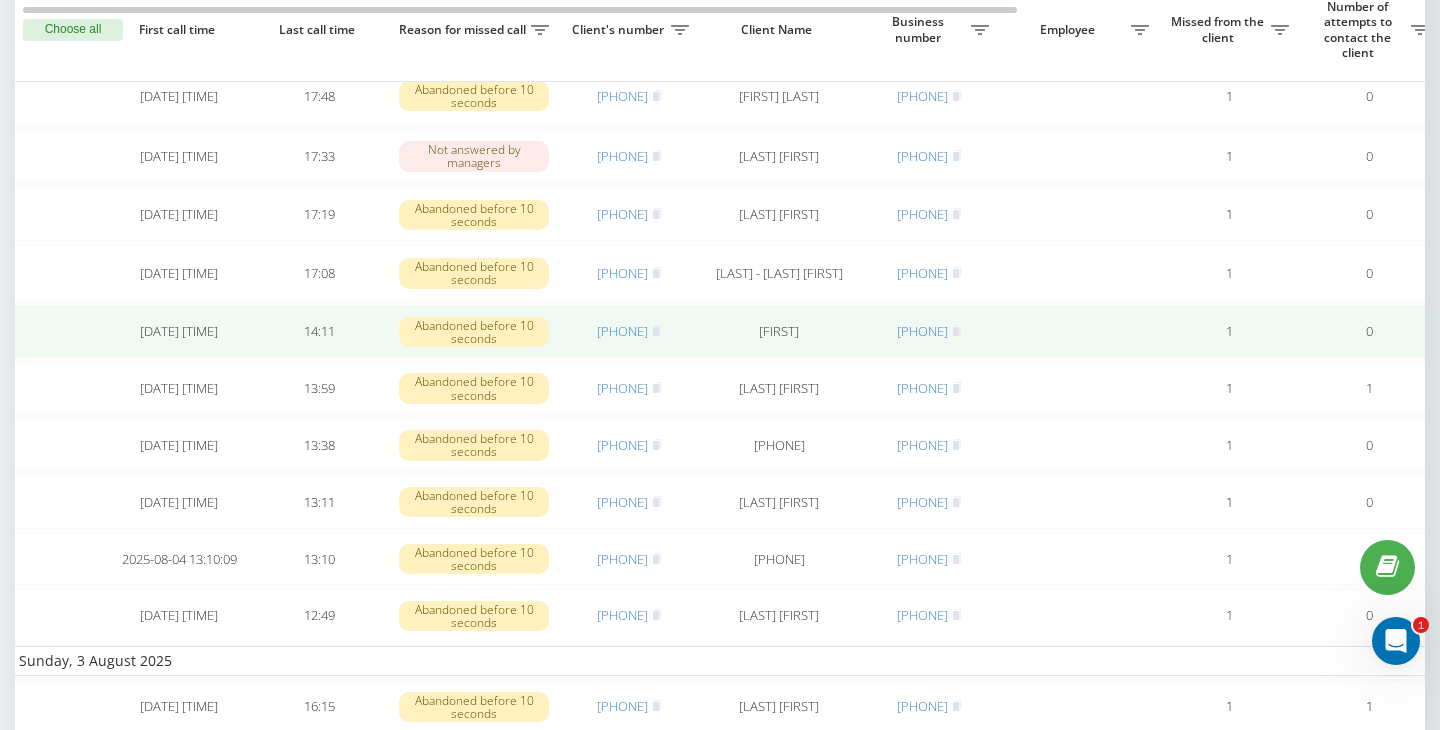 scroll, scrollTop: 514, scrollLeft: 0, axis: vertical 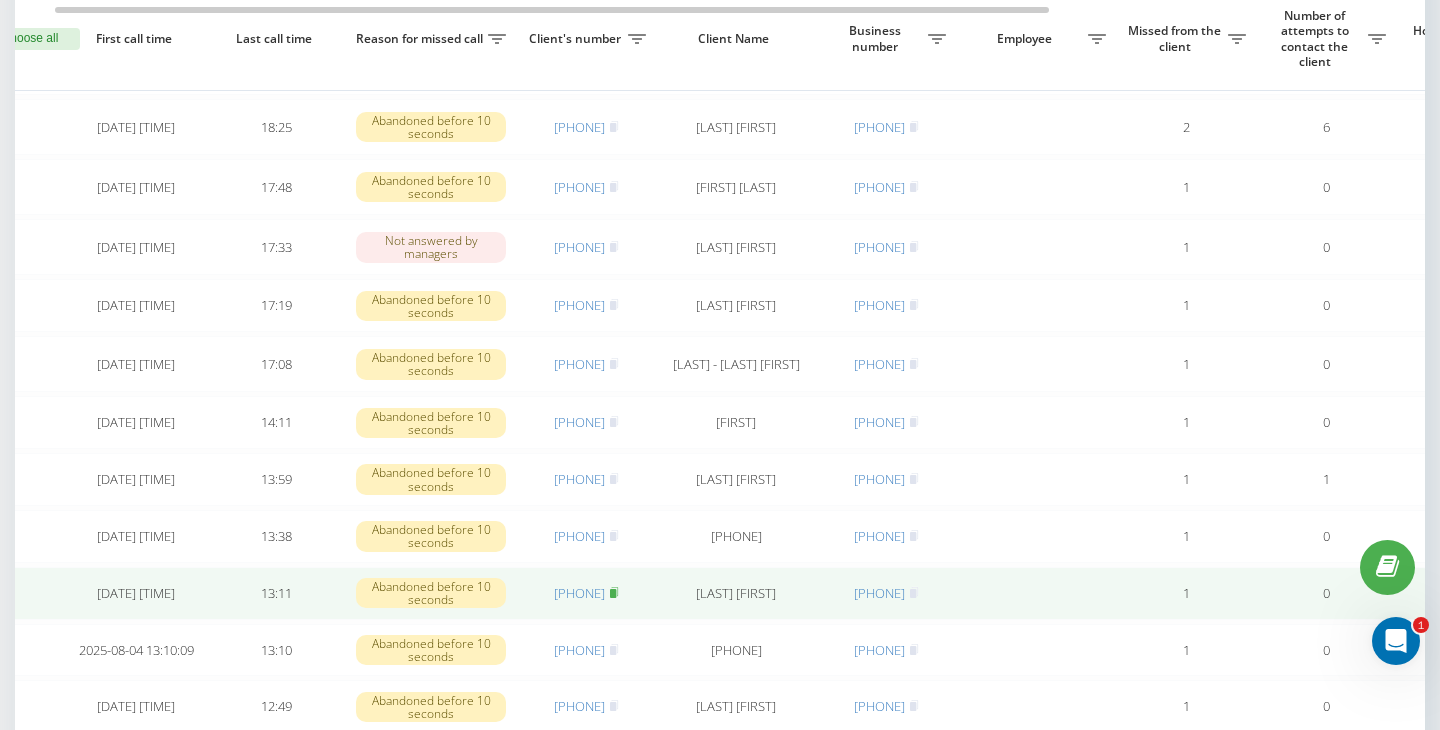 click 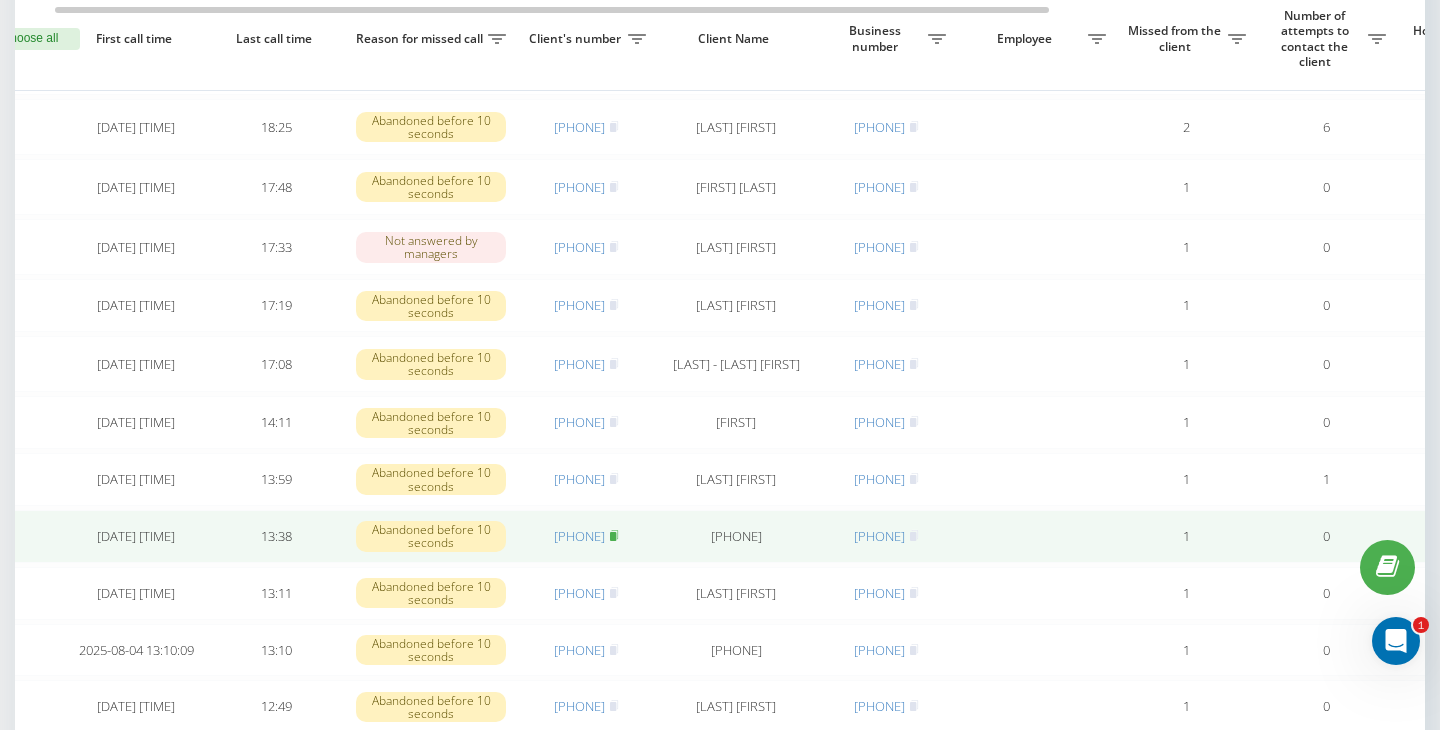 click 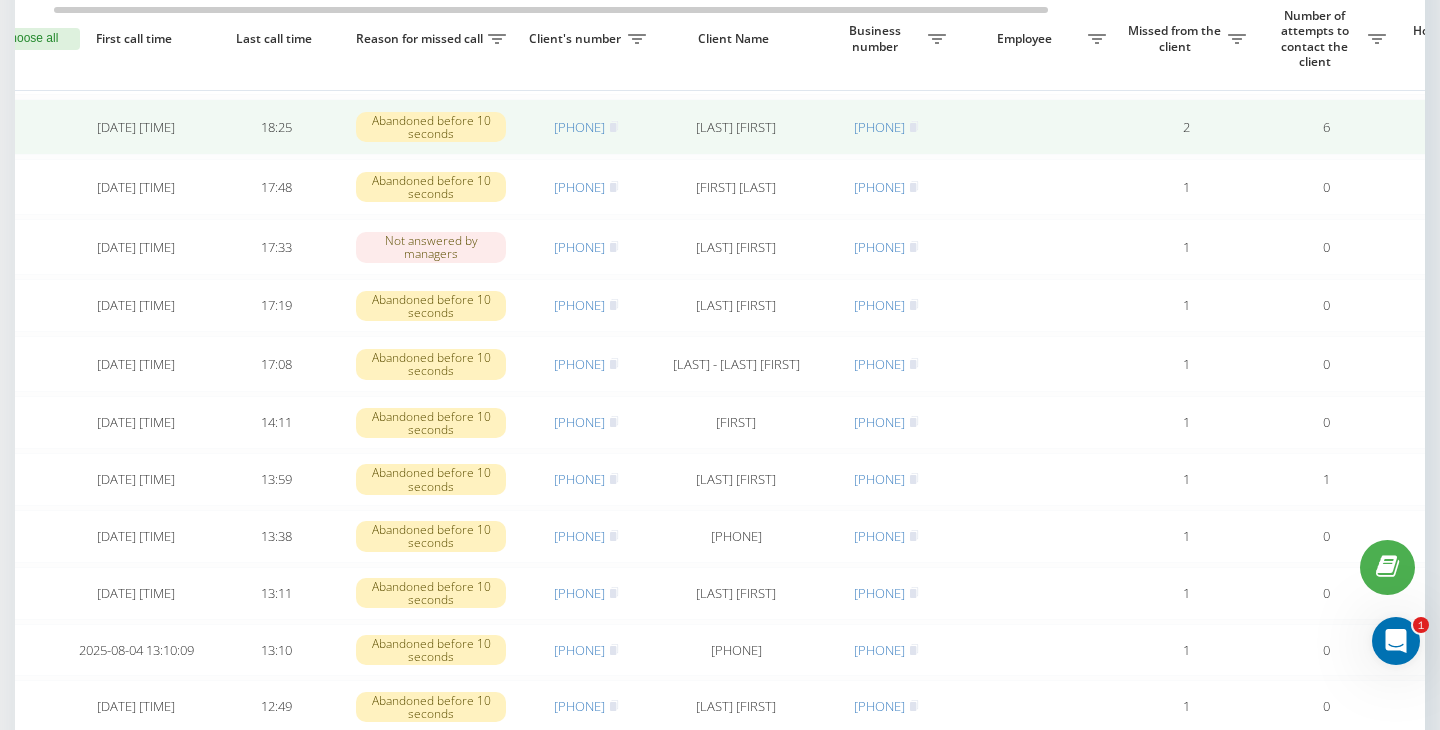 scroll, scrollTop: 0, scrollLeft: 0, axis: both 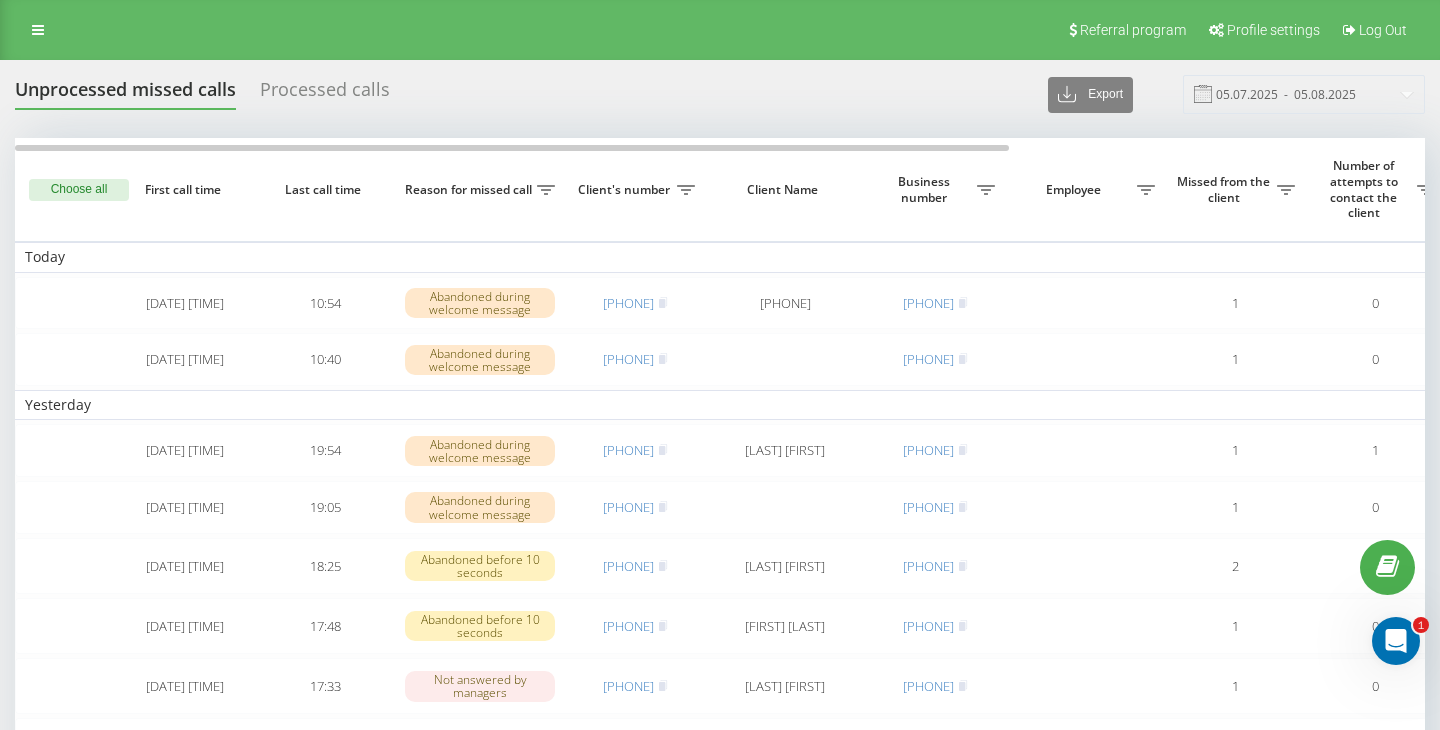 click on "Referral program Profile settings Log Out" at bounding box center [720, 30] 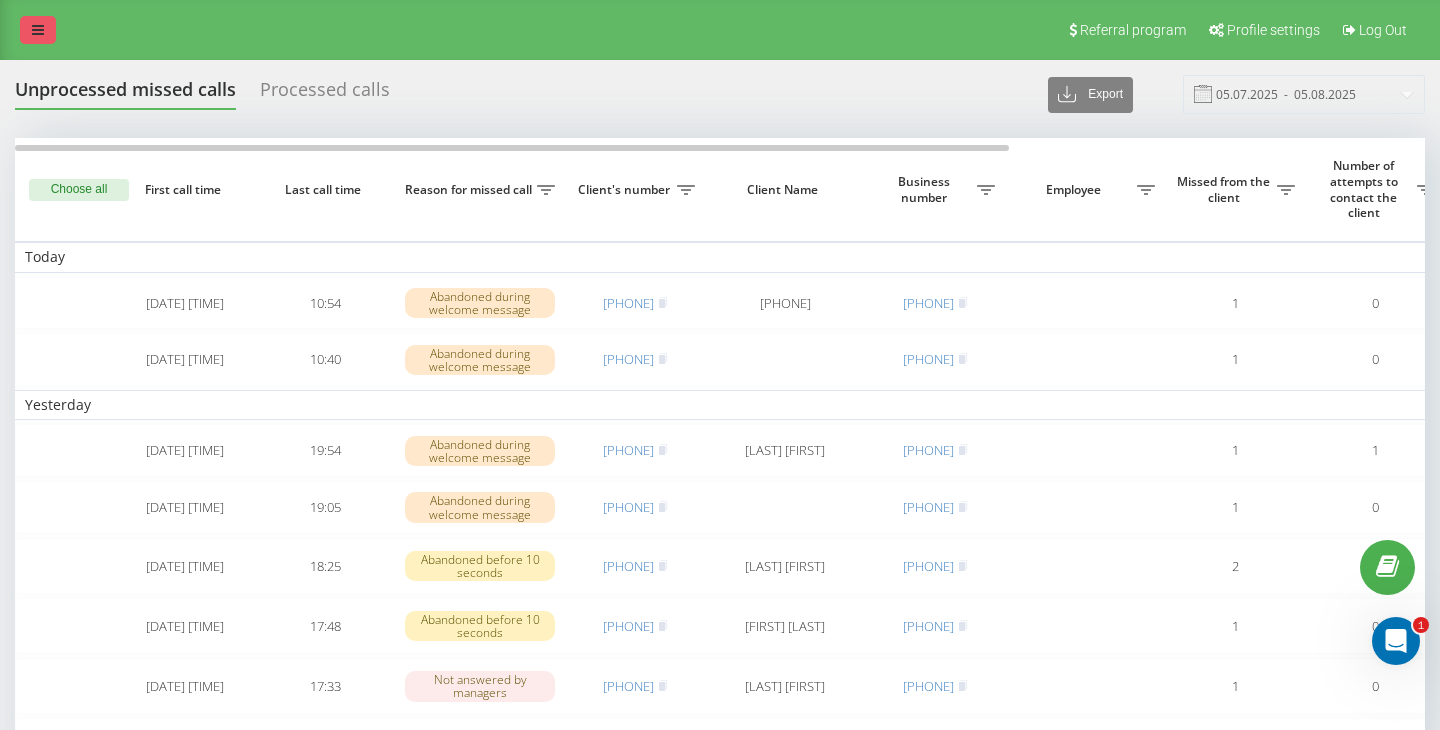 click at bounding box center (38, 30) 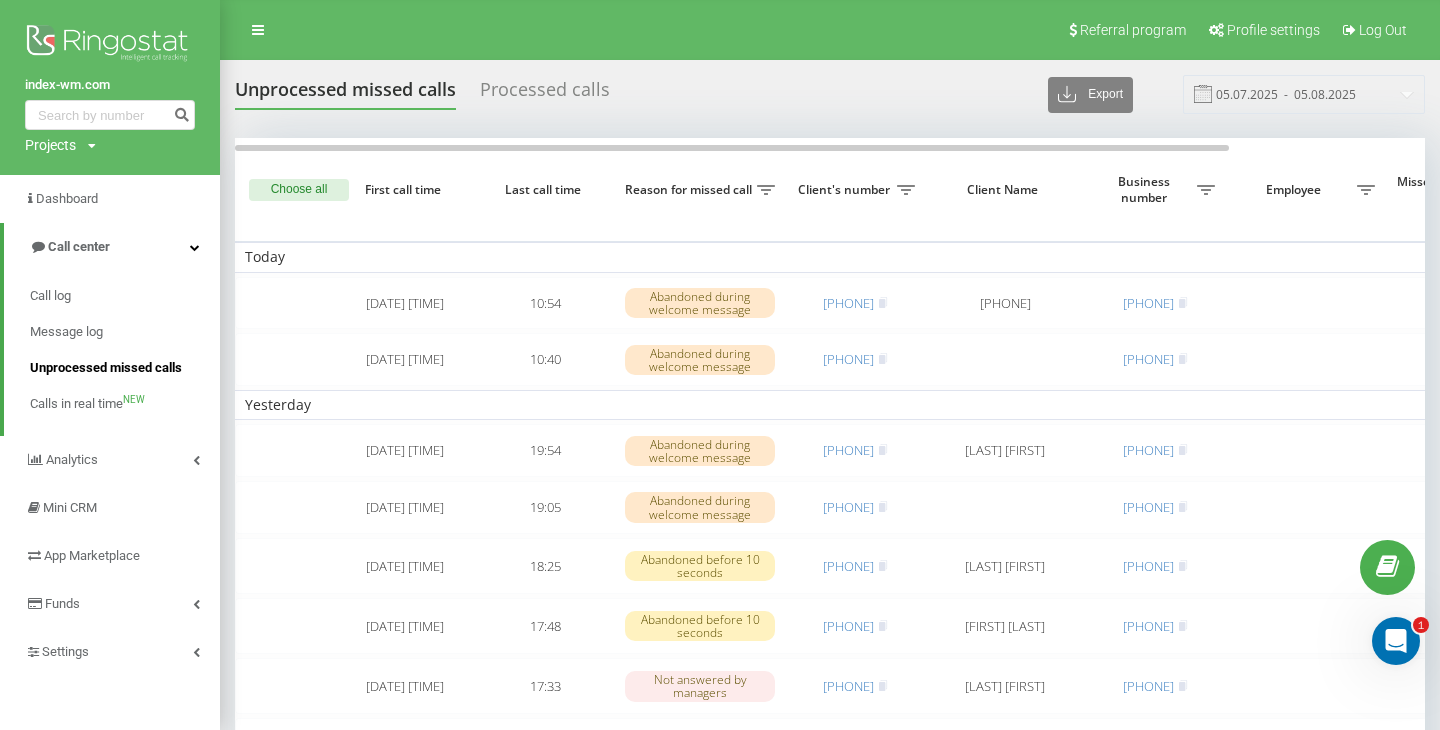 click on "Unprocessed missed calls" at bounding box center [106, 368] 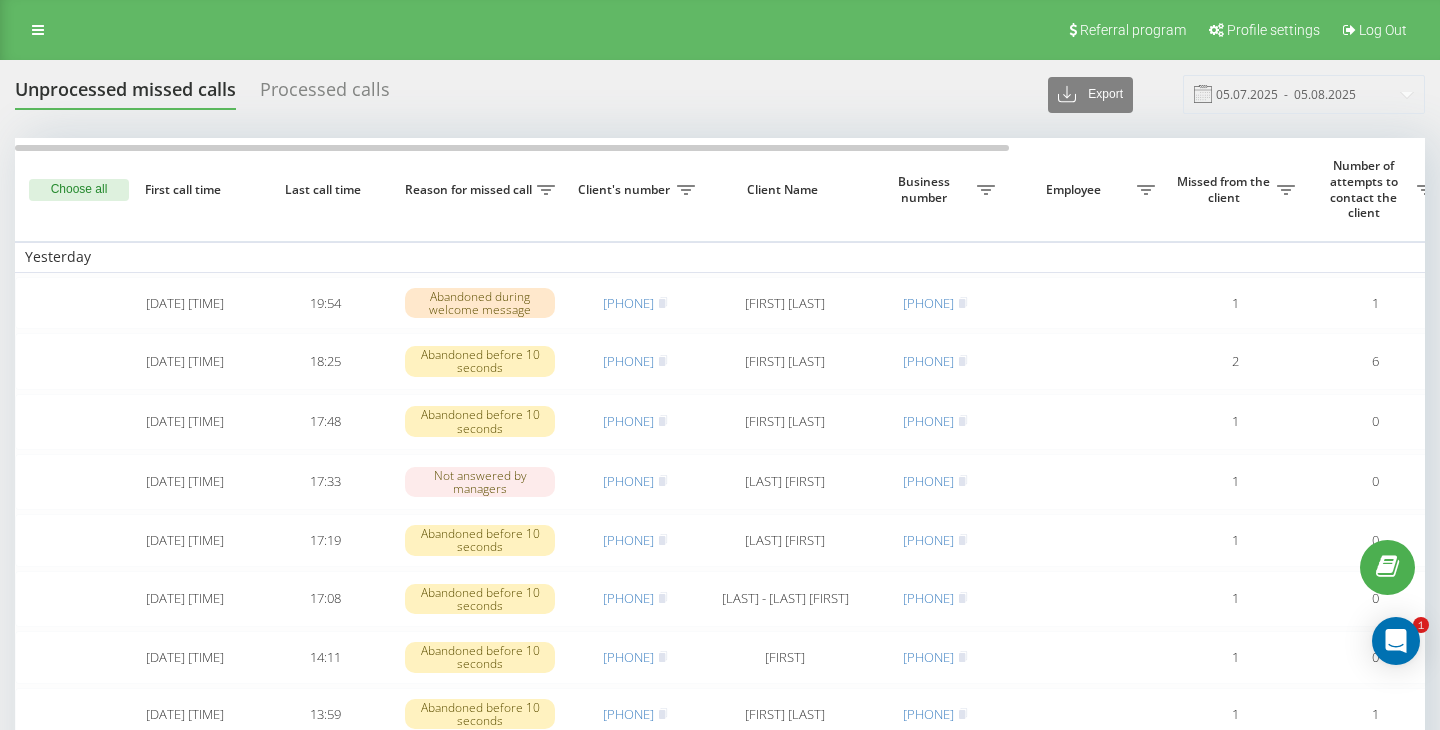 scroll, scrollTop: 0, scrollLeft: 0, axis: both 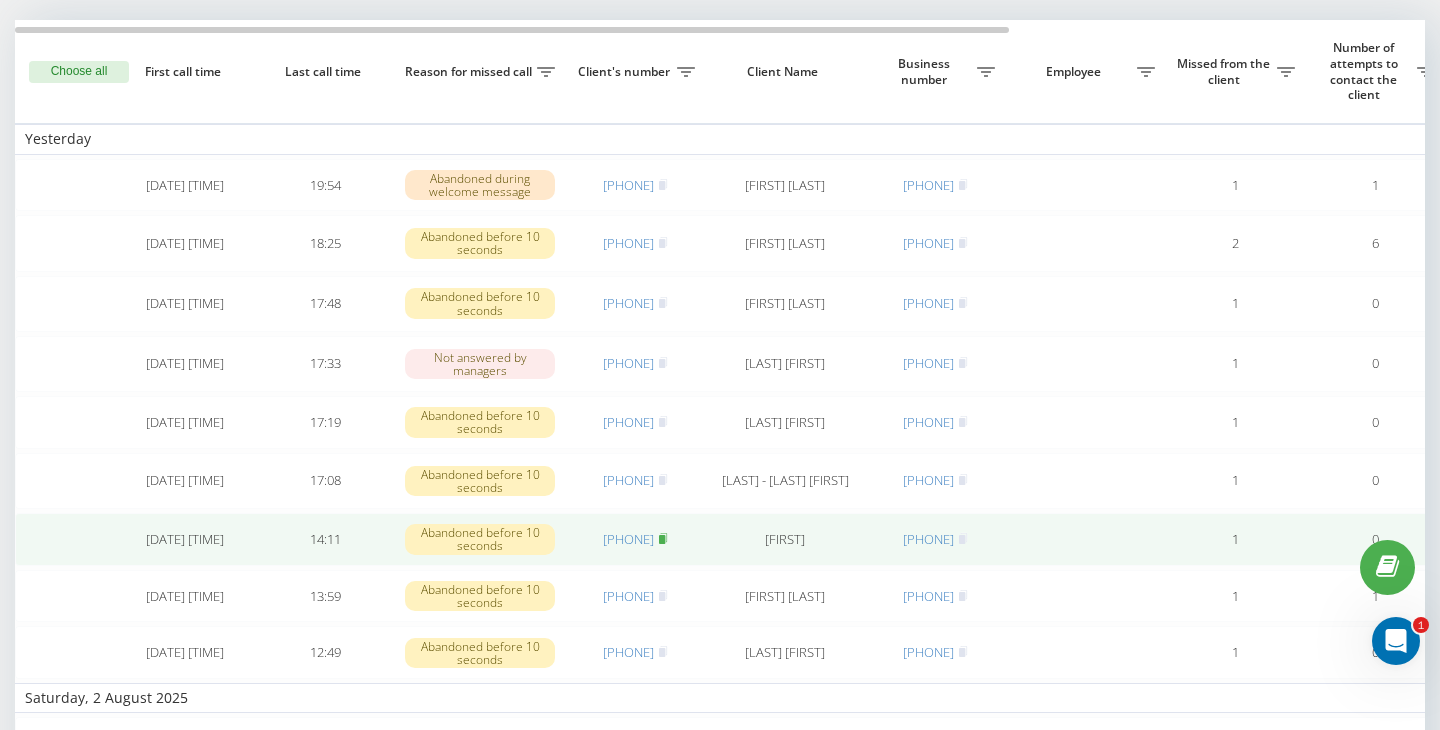 click 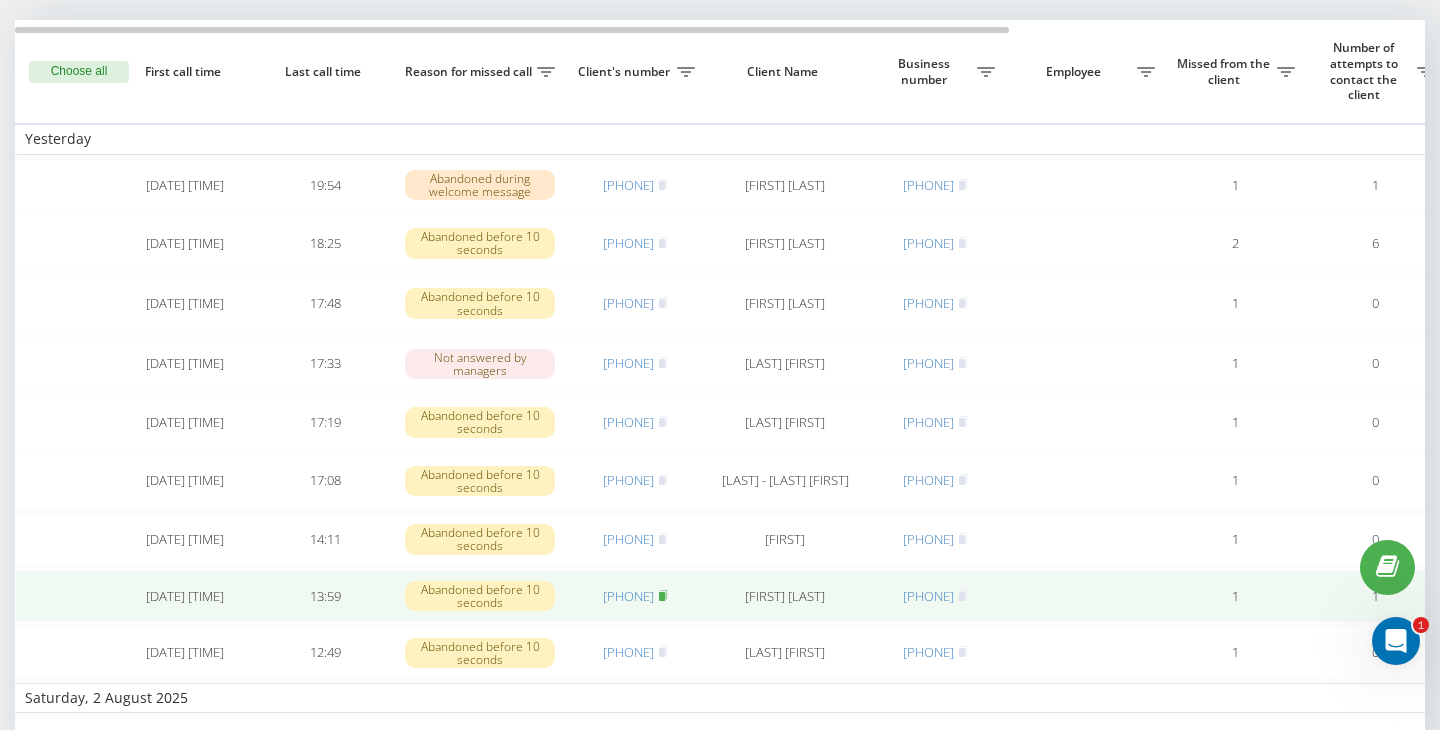 click 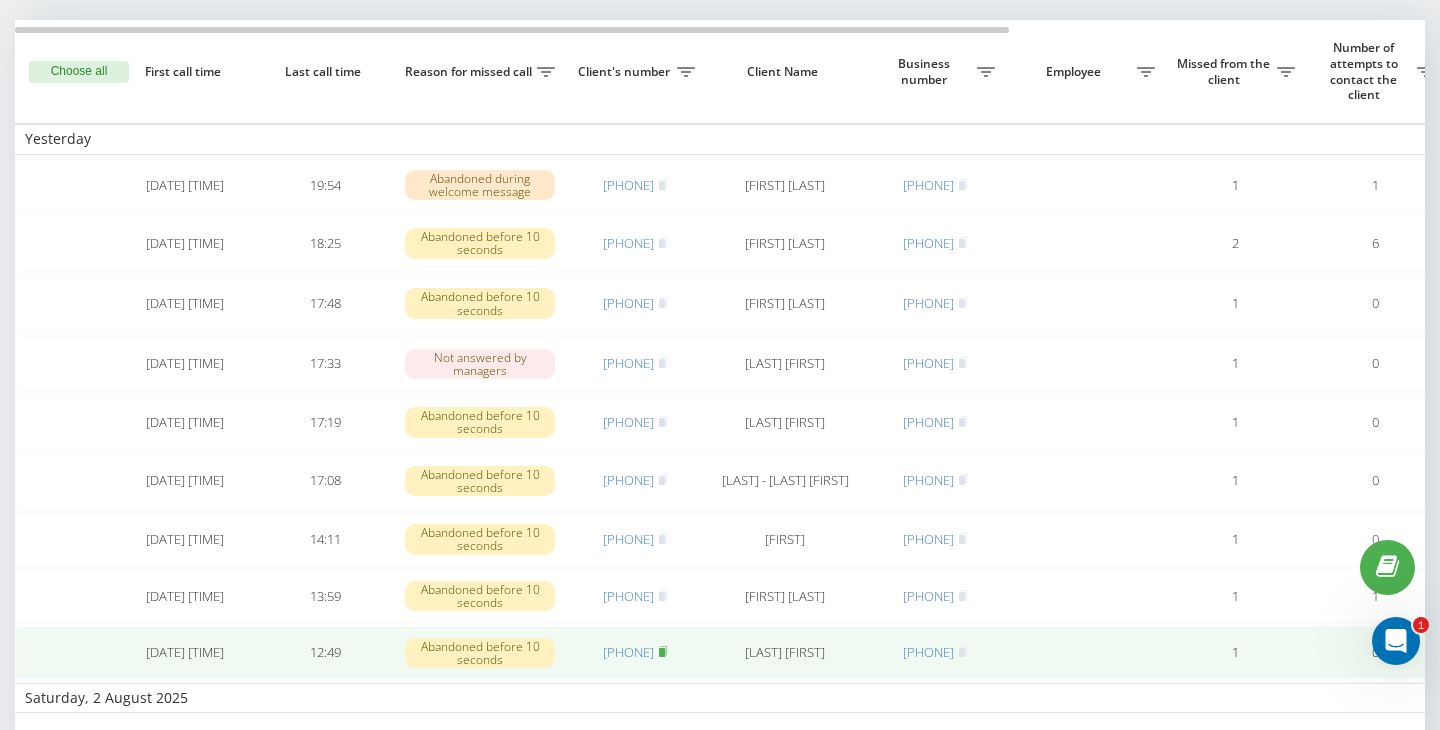 click 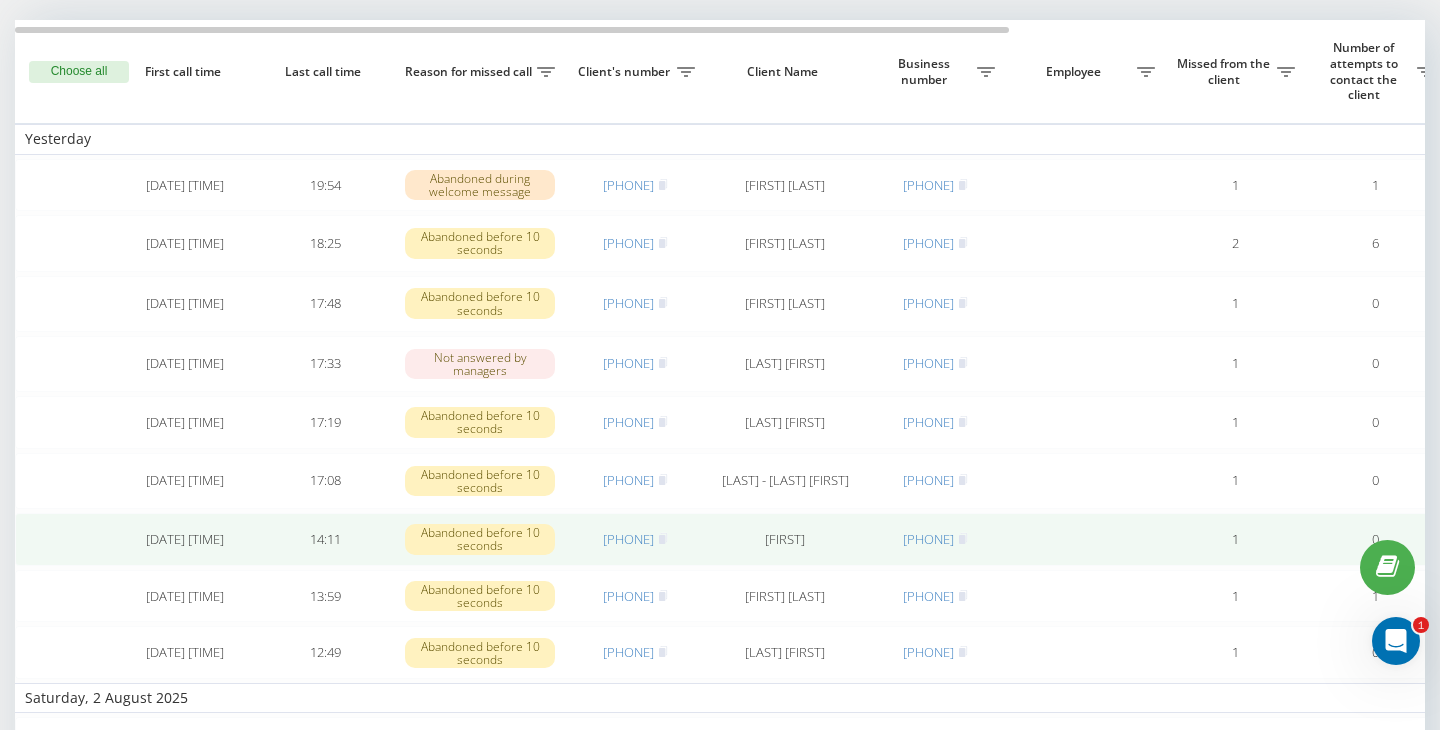 scroll, scrollTop: 133, scrollLeft: 0, axis: vertical 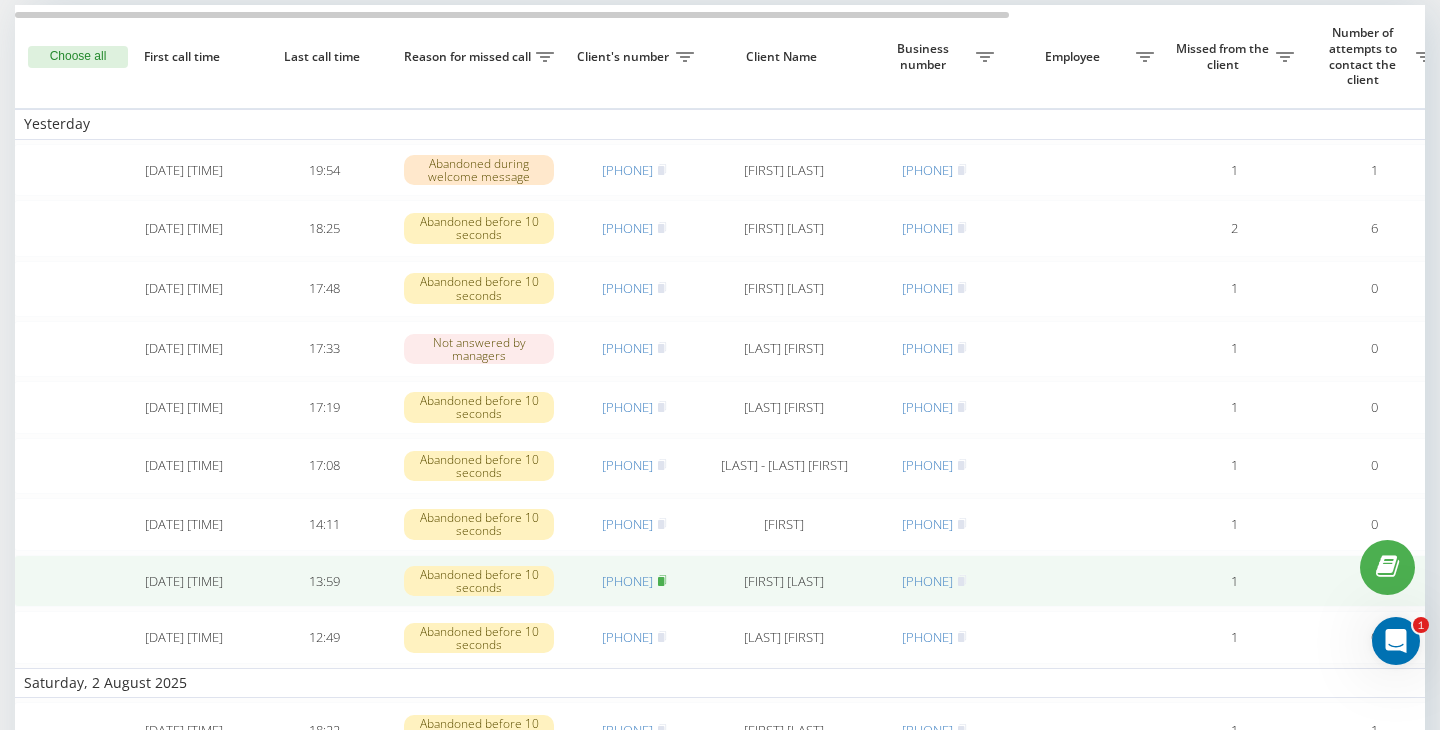 click 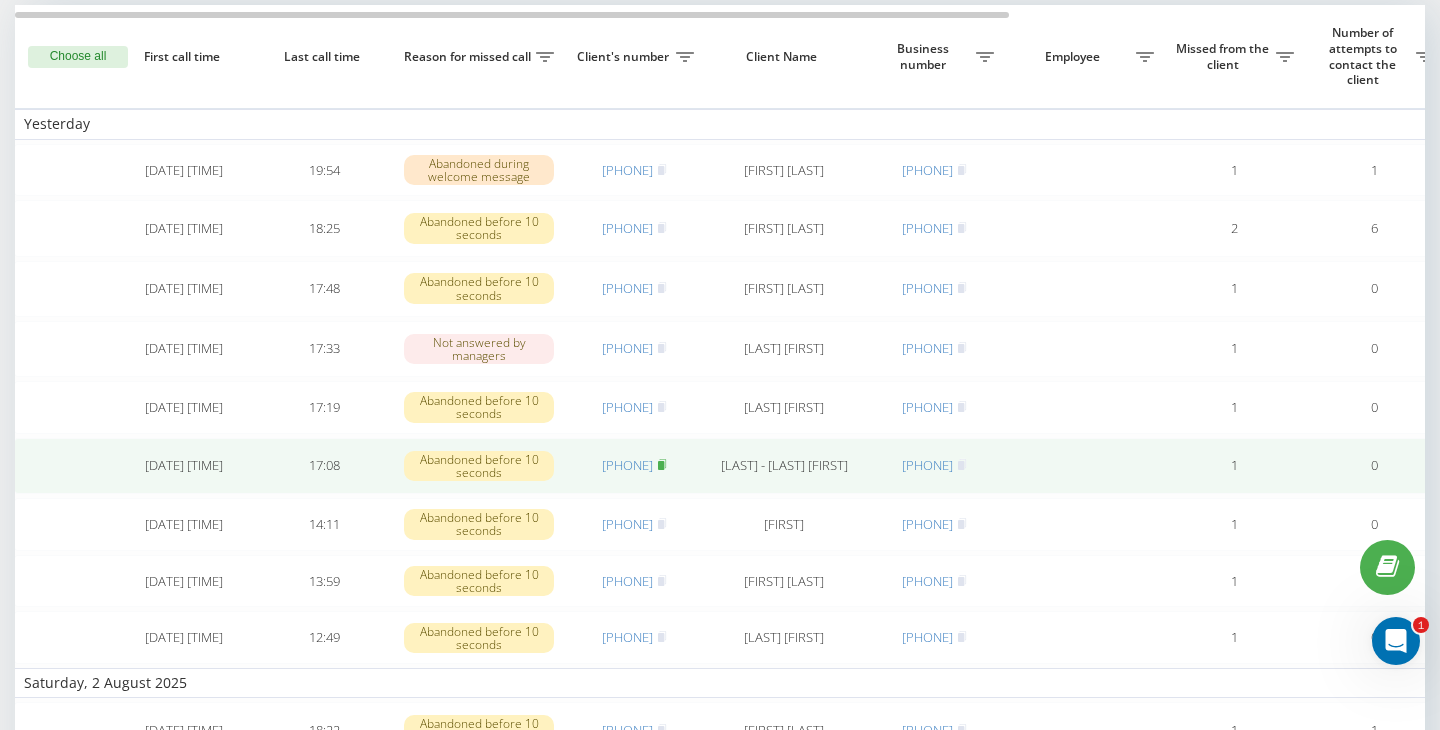 click 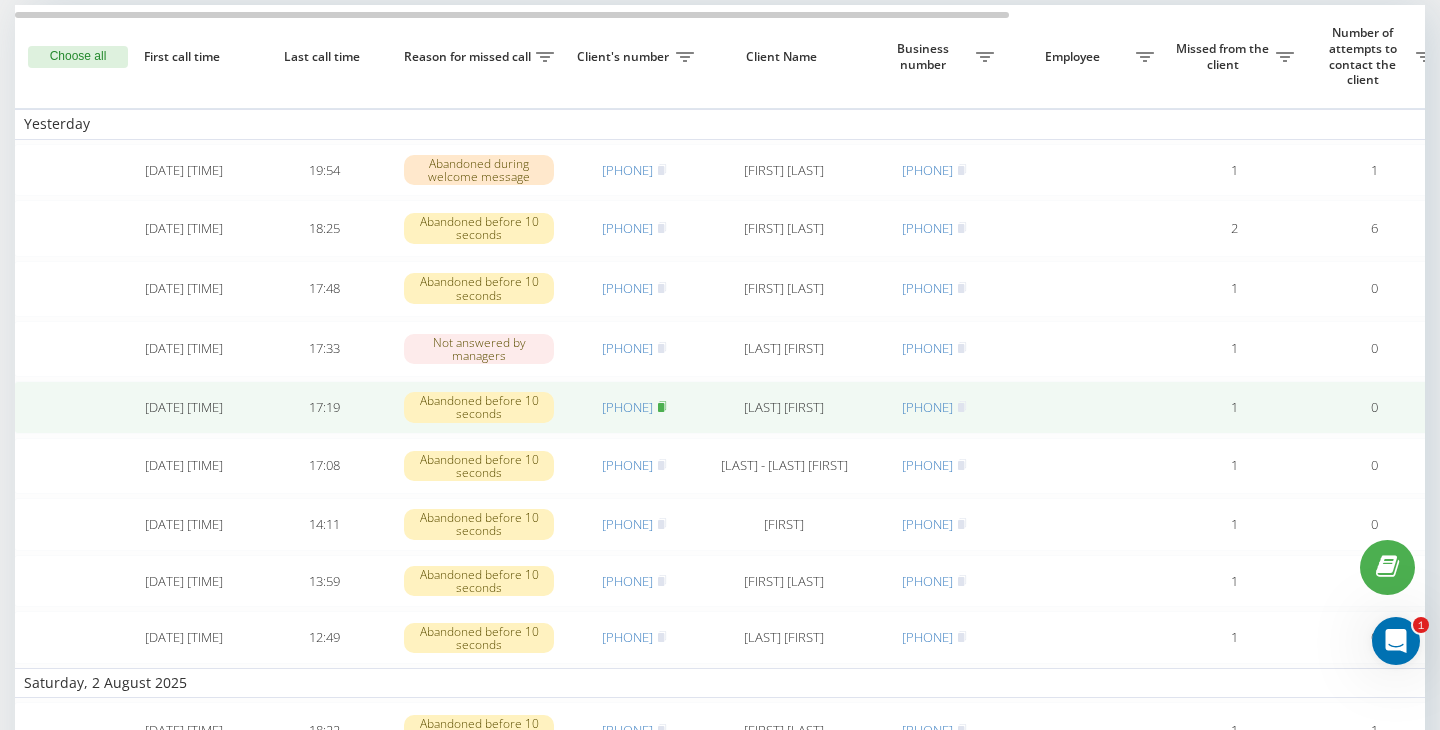 click 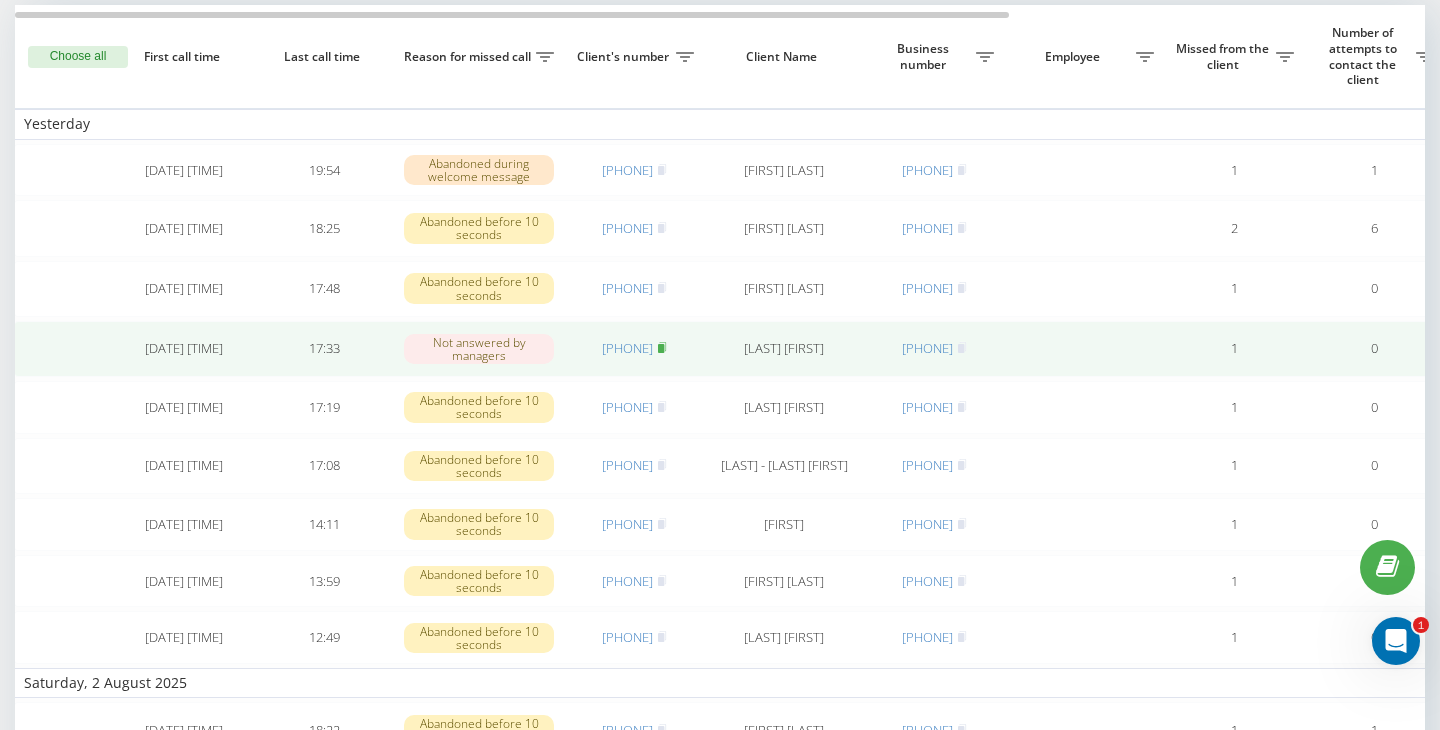 click 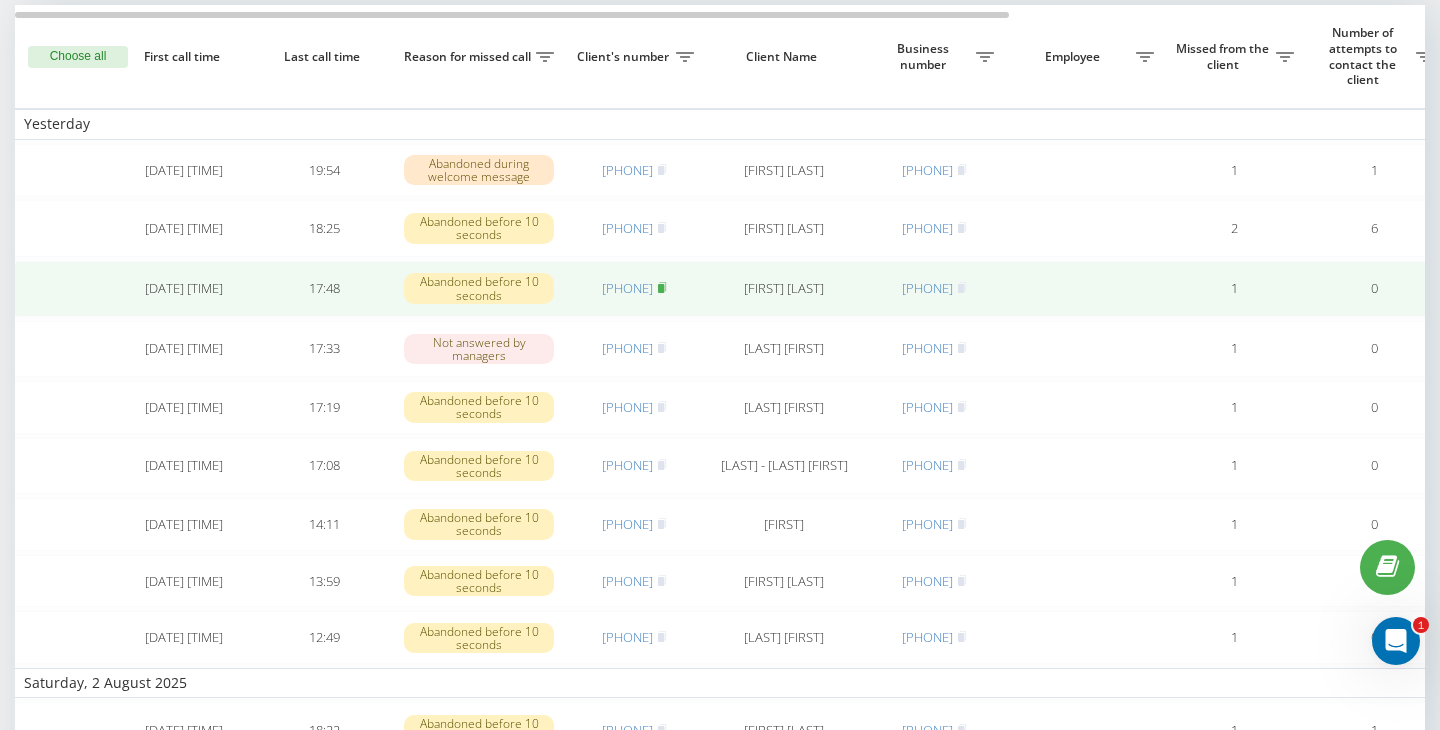 click 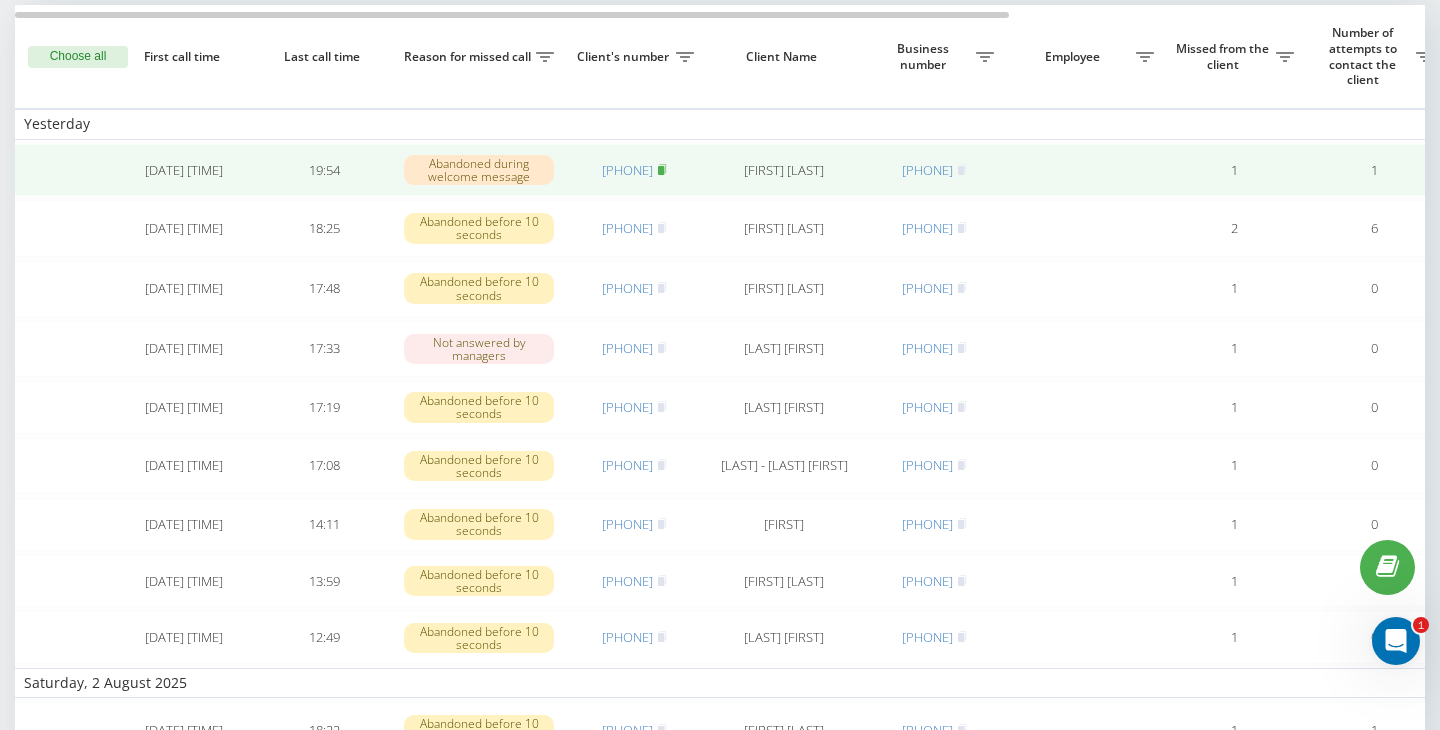 click 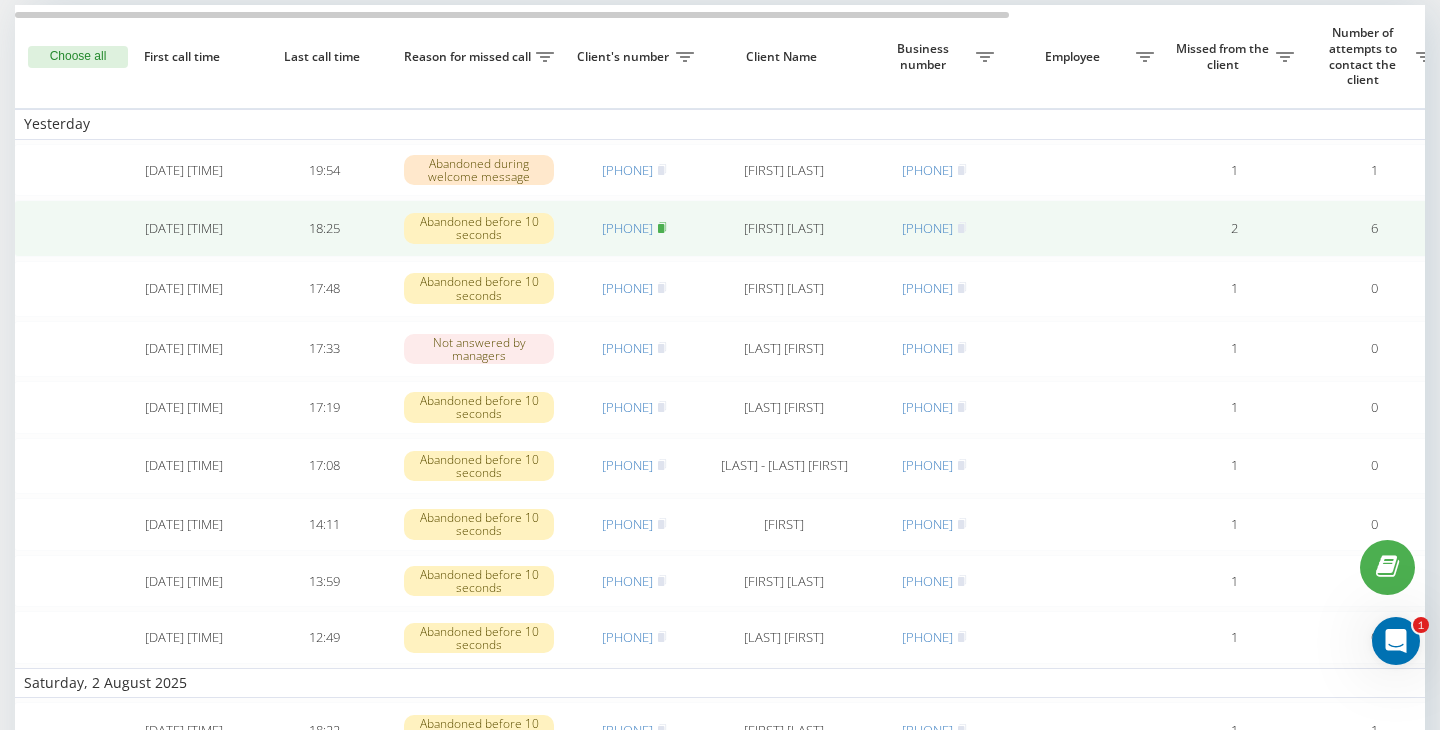 click 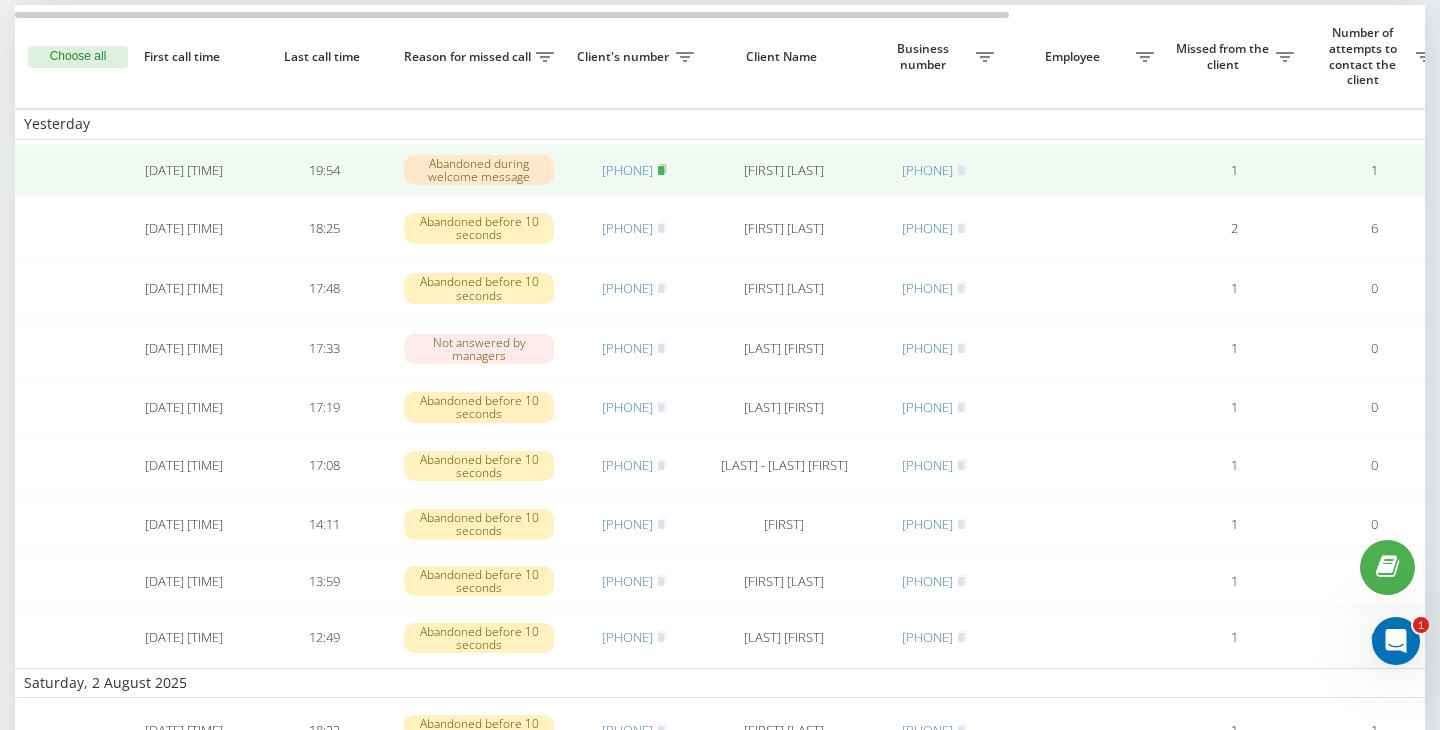 click 